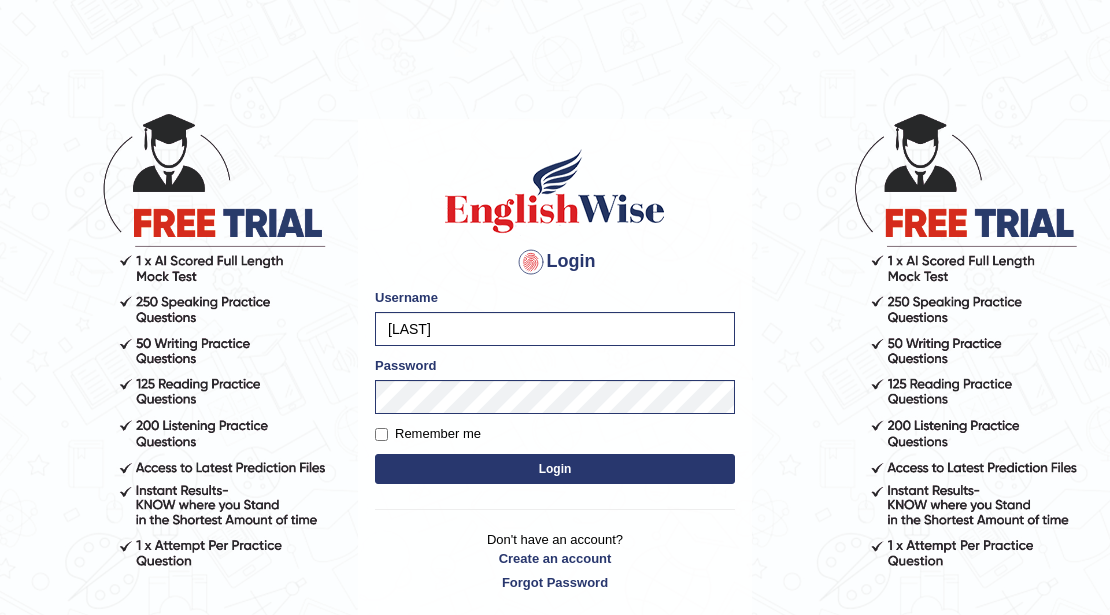scroll, scrollTop: 0, scrollLeft: 0, axis: both 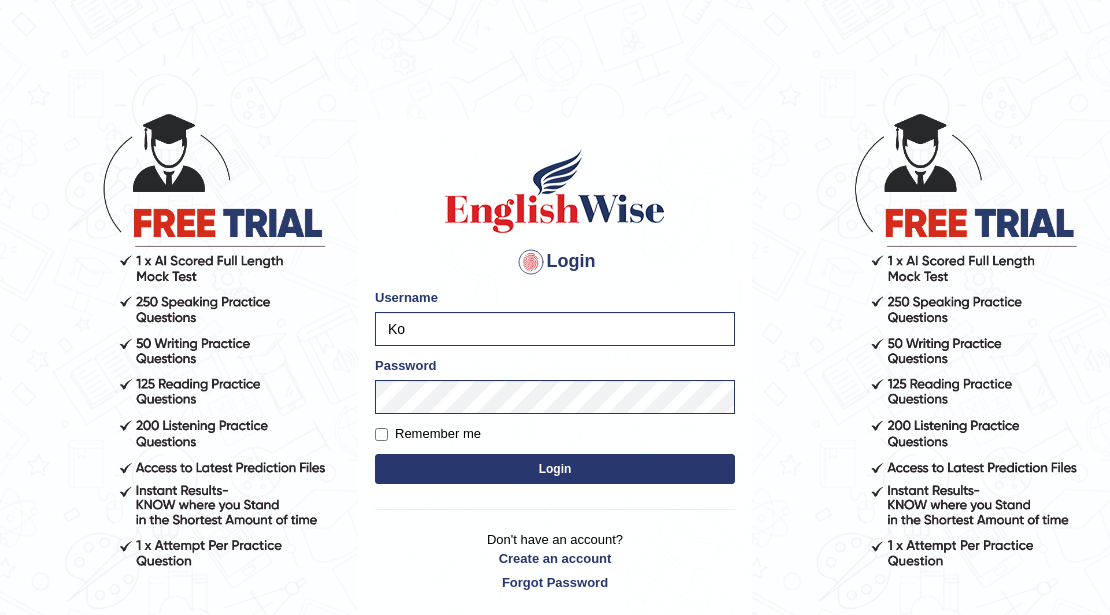 type on "K" 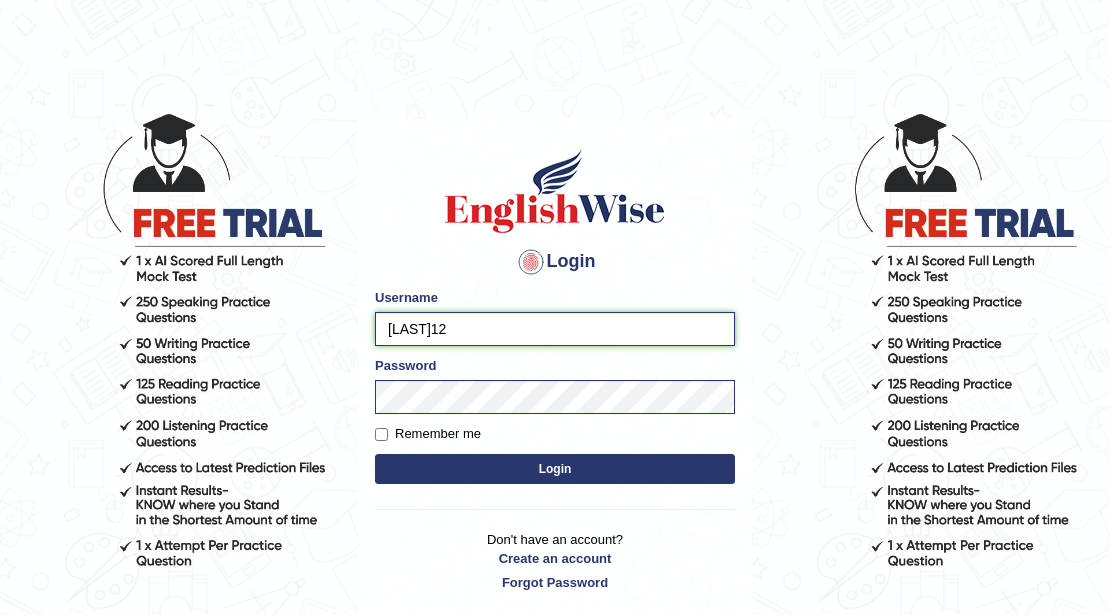 drag, startPoint x: 478, startPoint y: 333, endPoint x: 478, endPoint y: 345, distance: 12 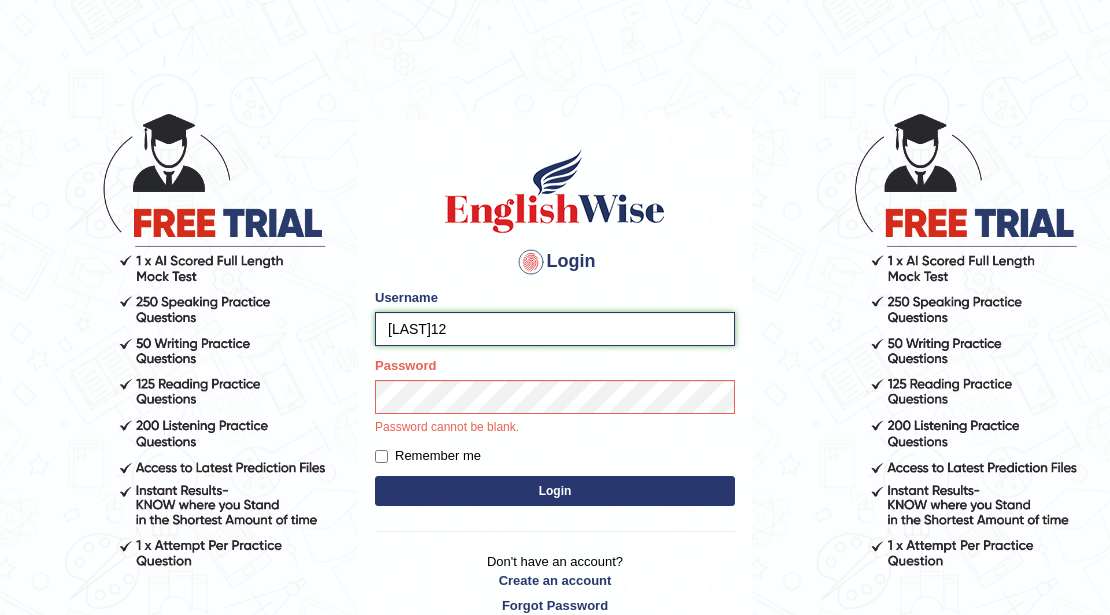 click on "navneet12" at bounding box center [555, 329] 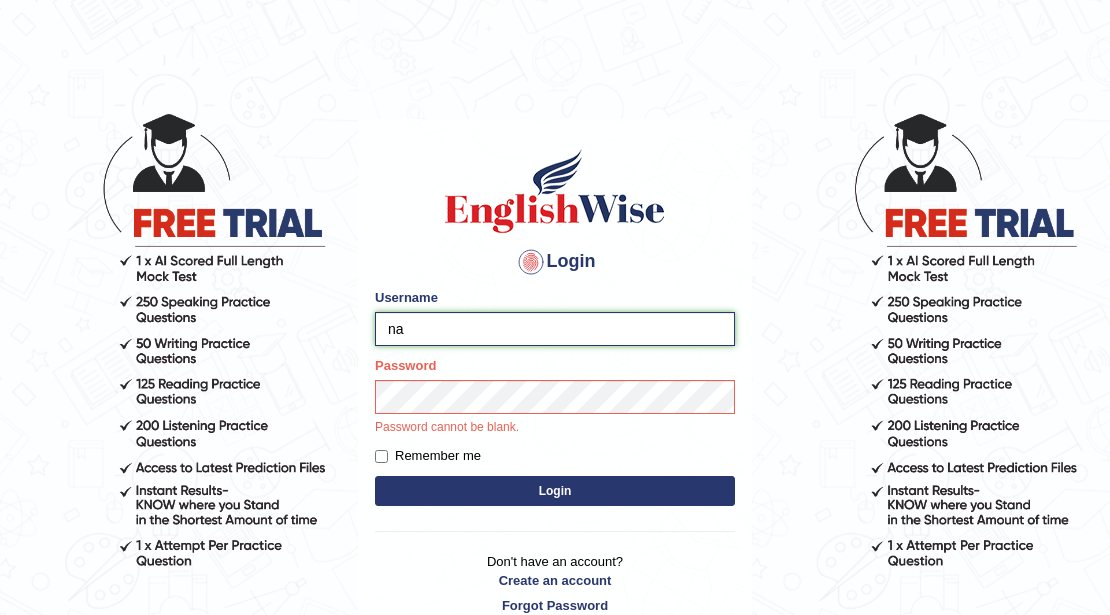 type on "n" 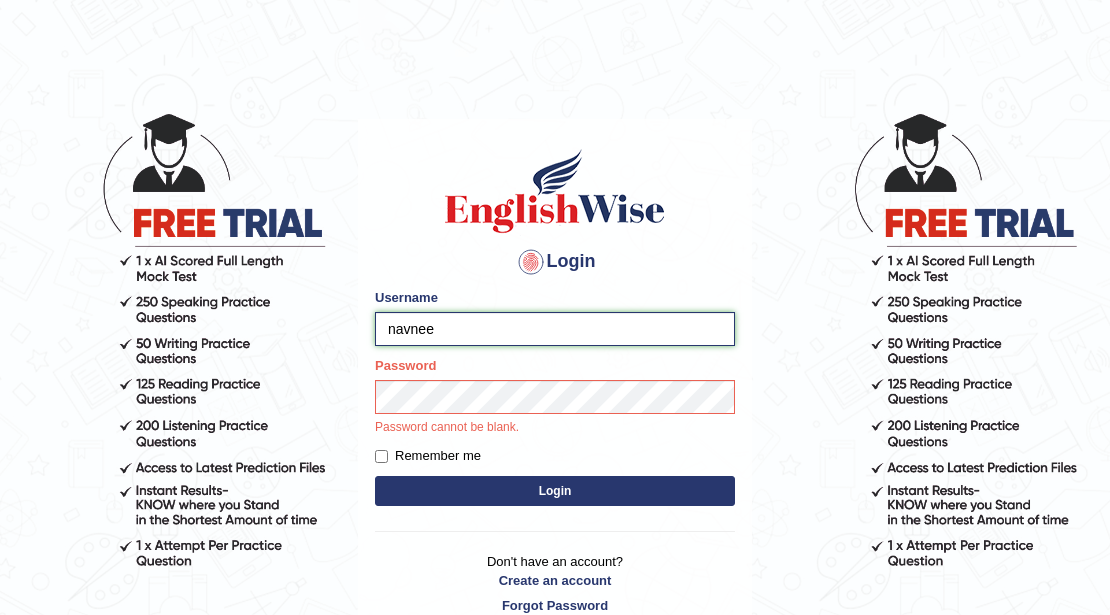 type on "navneer" 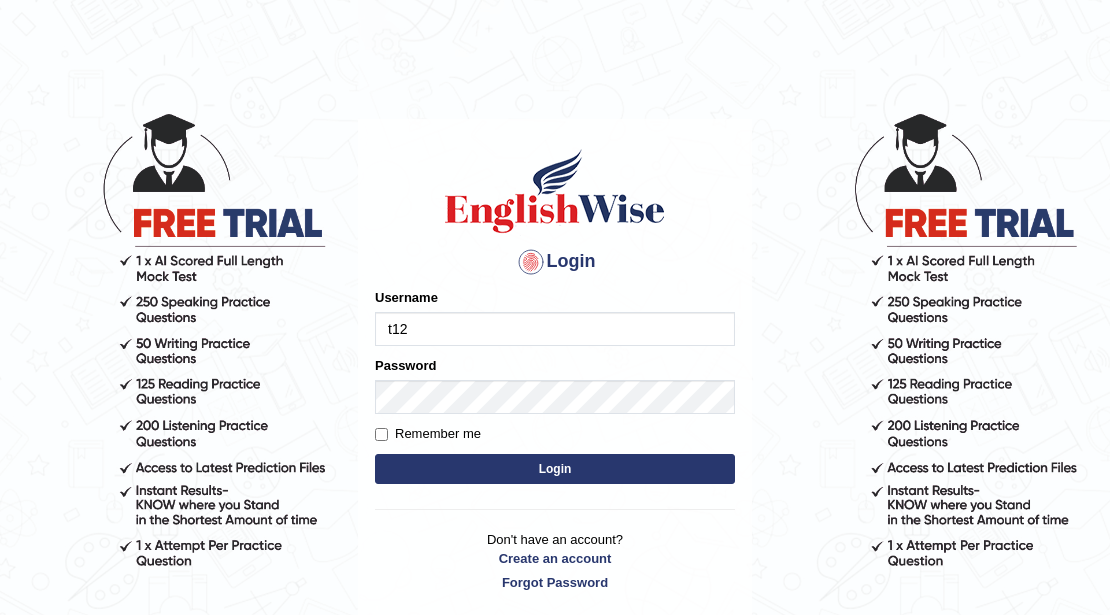 scroll, scrollTop: 0, scrollLeft: 0, axis: both 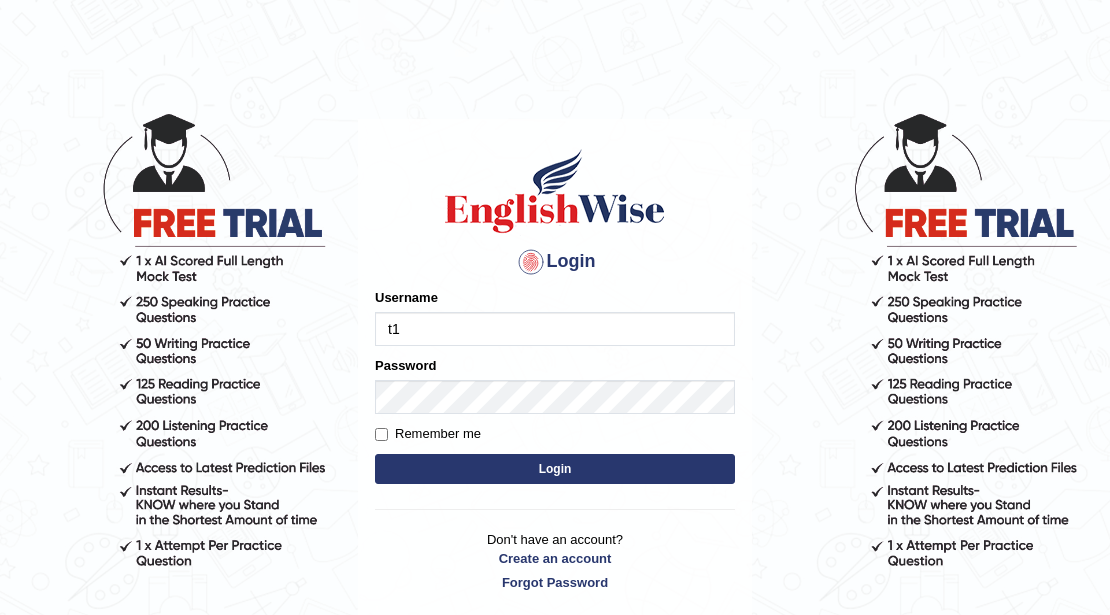 type on "t" 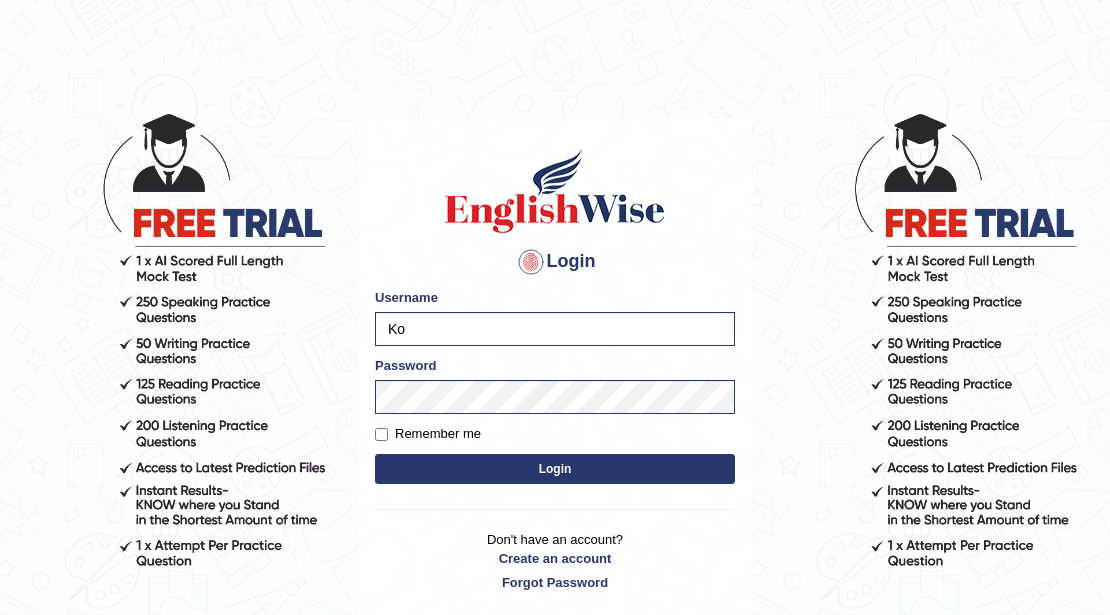 type on "K" 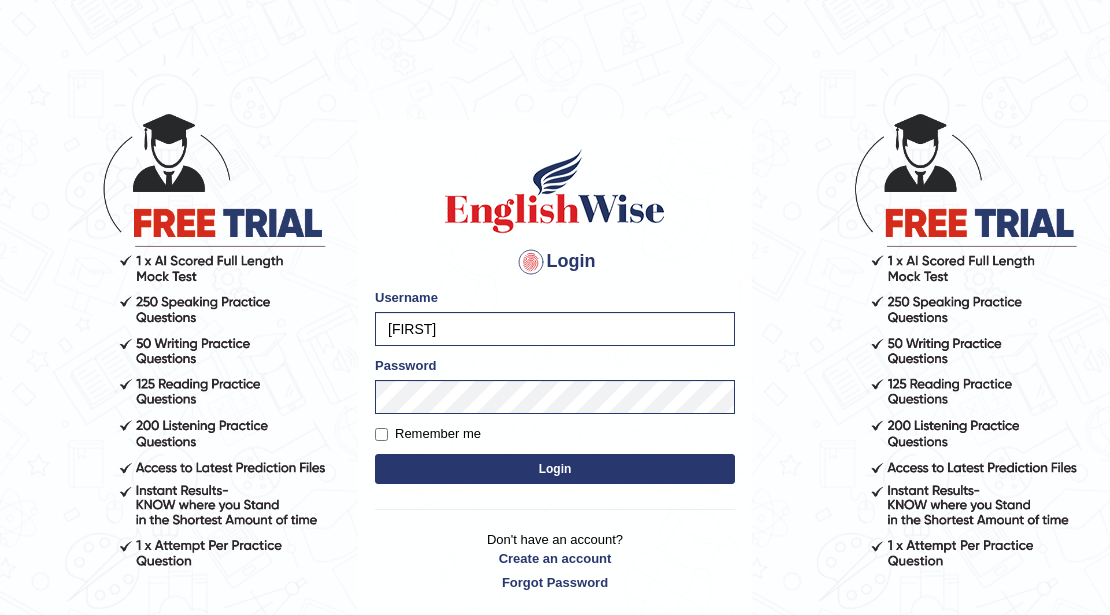 type on "navneet12" 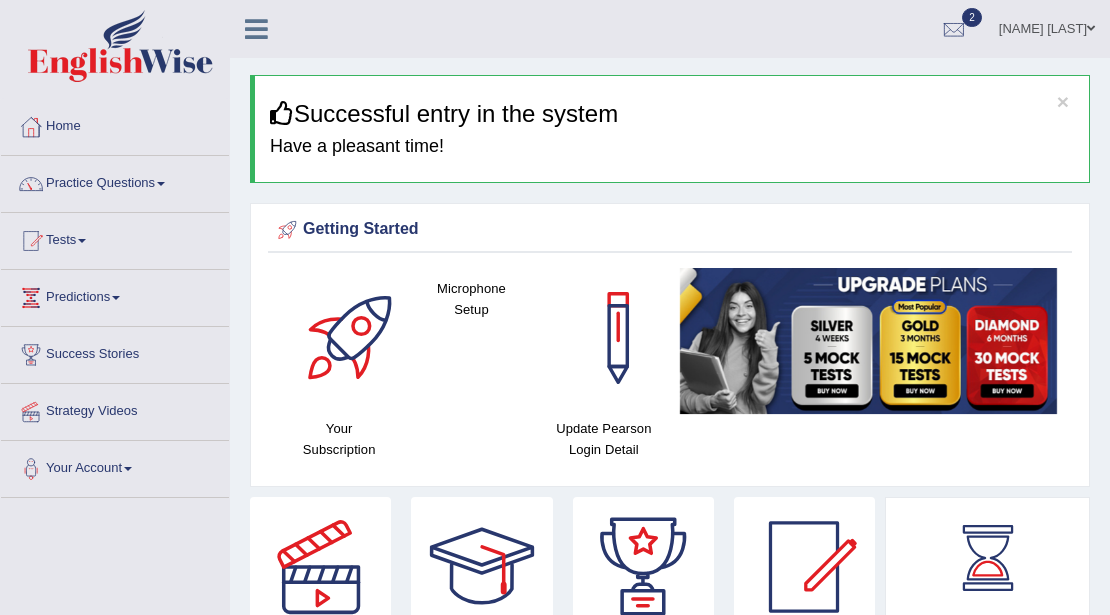 scroll, scrollTop: 0, scrollLeft: 0, axis: both 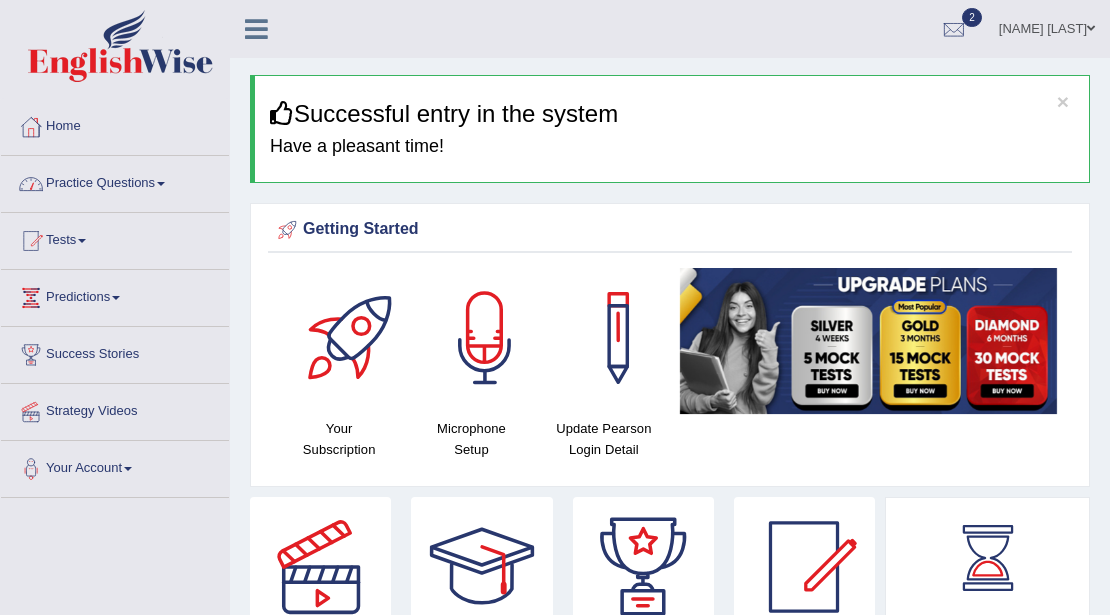click on "Practice Questions" at bounding box center [115, 181] 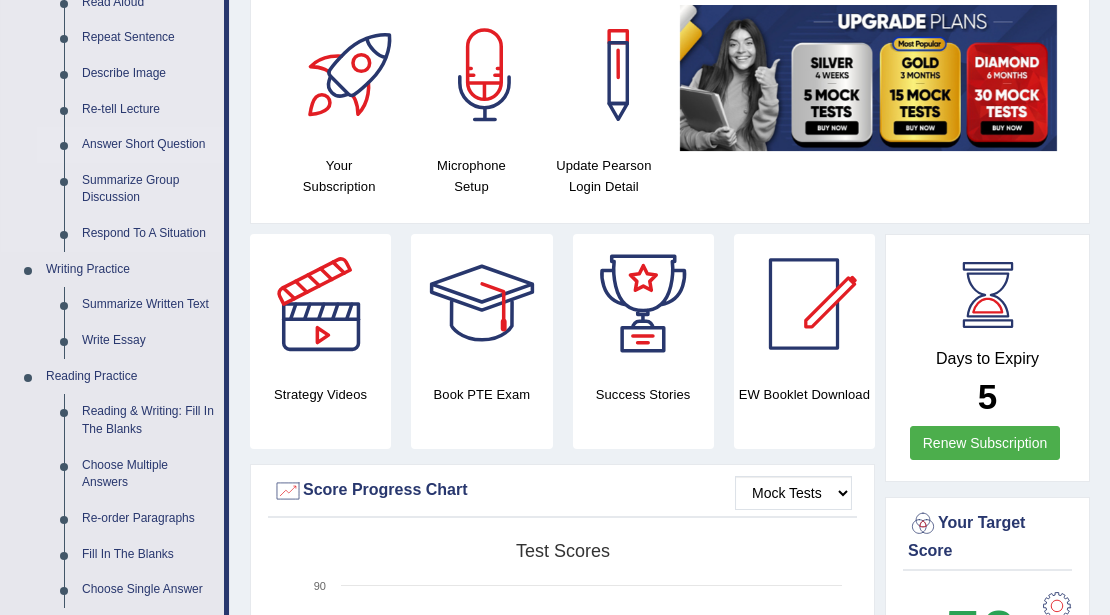 scroll, scrollTop: 266, scrollLeft: 0, axis: vertical 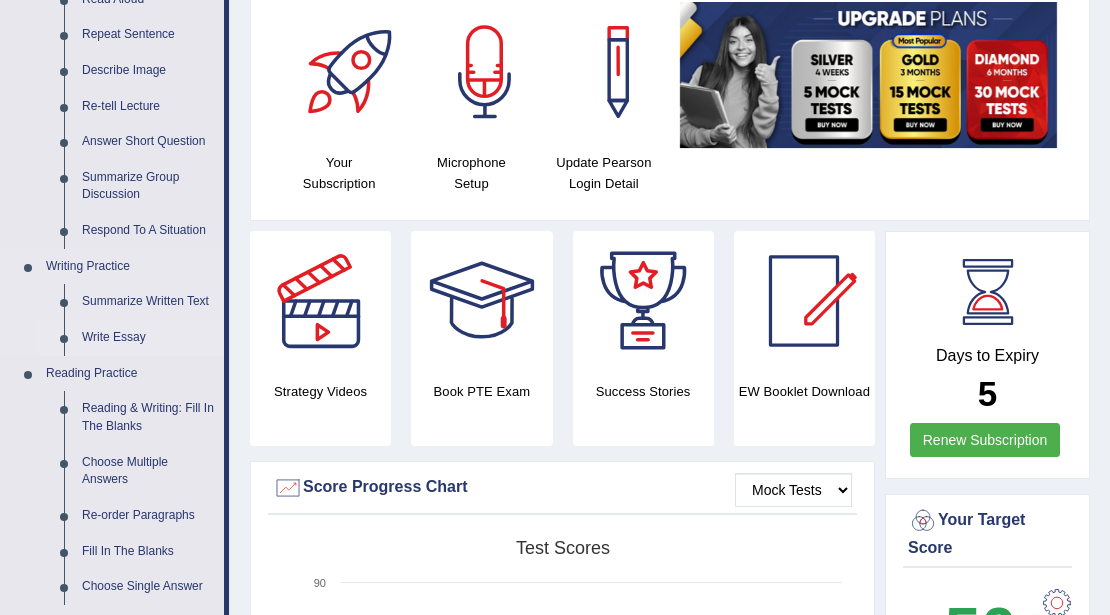 click on "Write Essay" at bounding box center [148, 338] 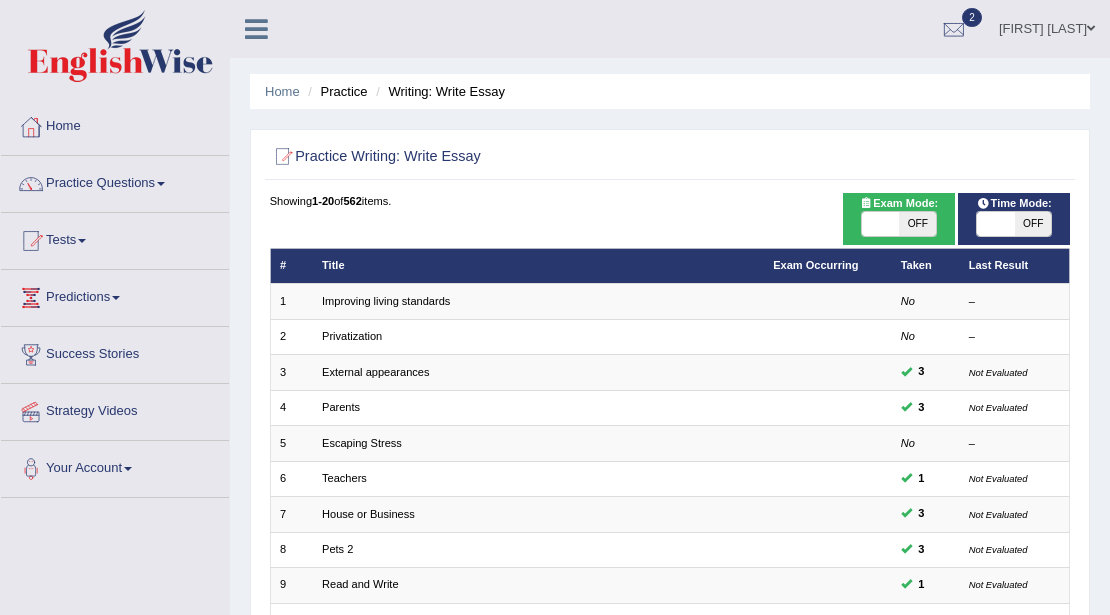 scroll, scrollTop: 404, scrollLeft: 0, axis: vertical 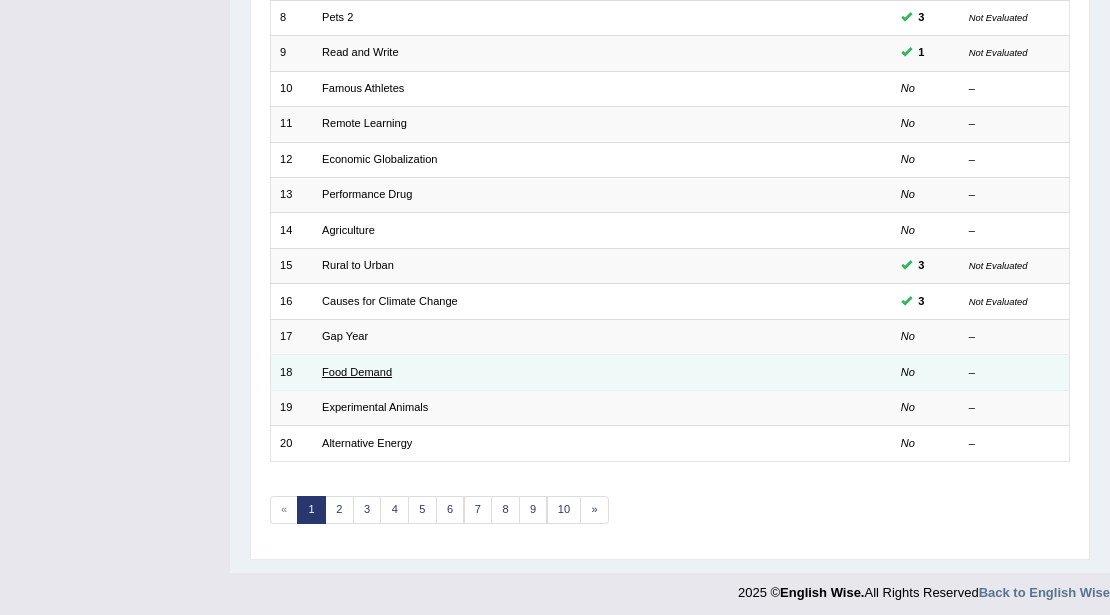 click on "Food Demand" at bounding box center (357, 372) 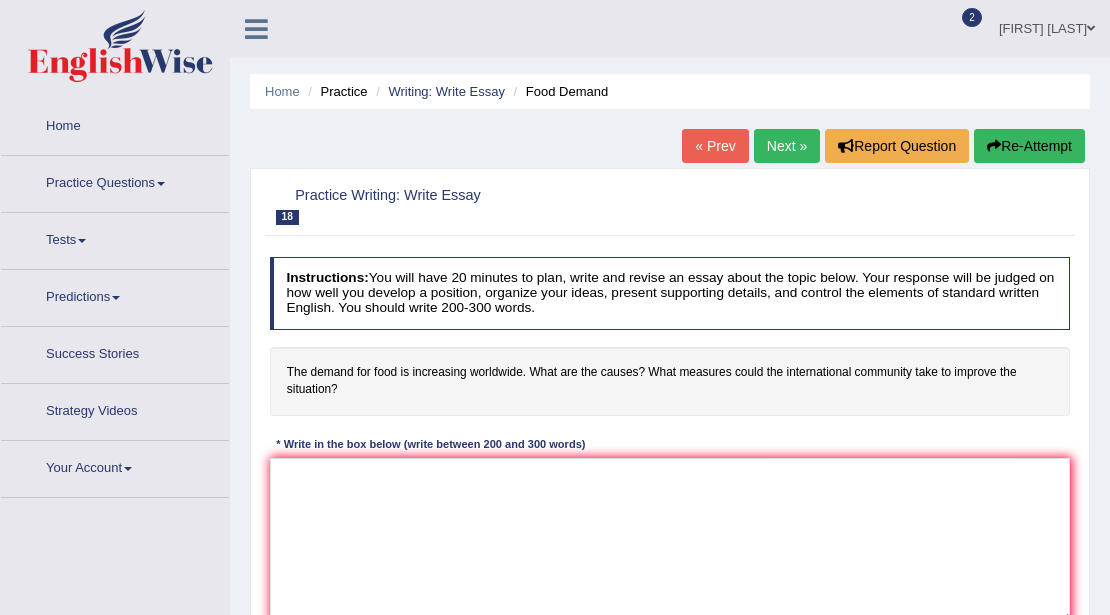 scroll, scrollTop: 0, scrollLeft: 0, axis: both 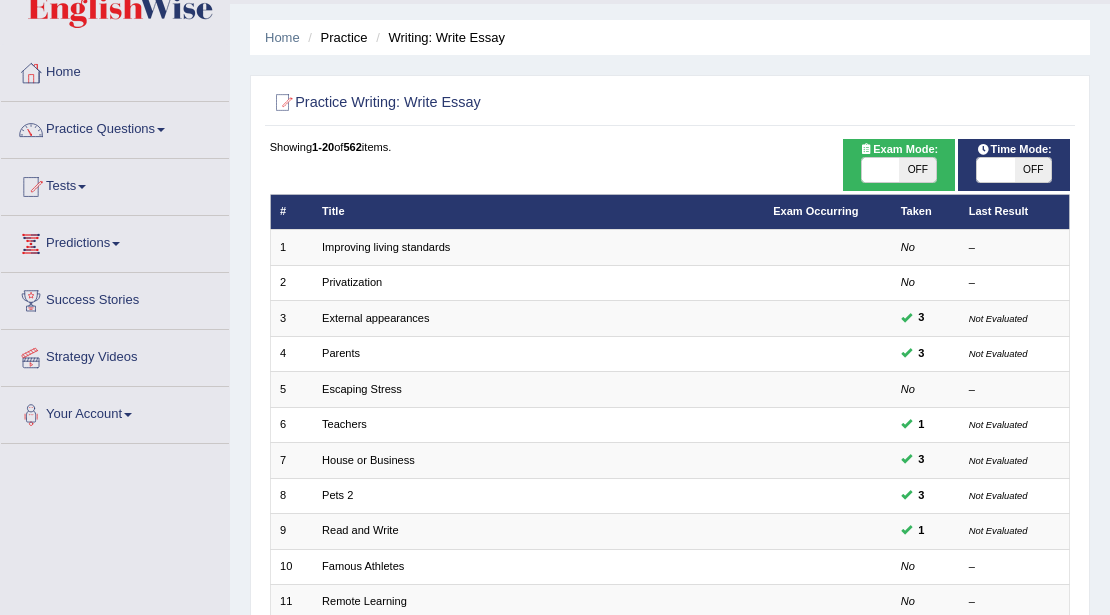 click on "OFF" at bounding box center [917, 170] 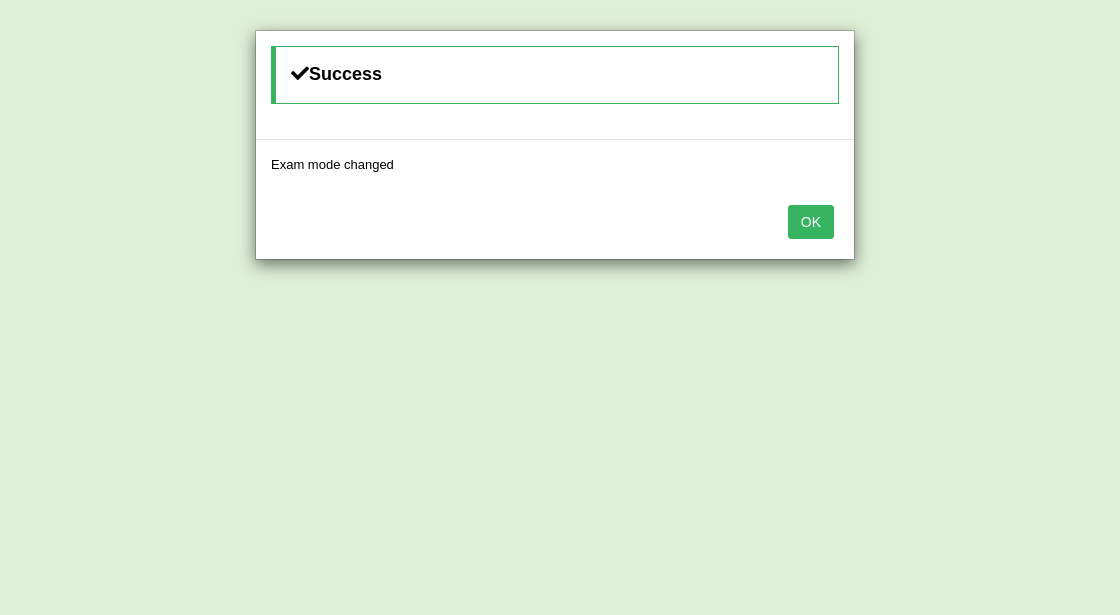 click on "OK" at bounding box center (811, 222) 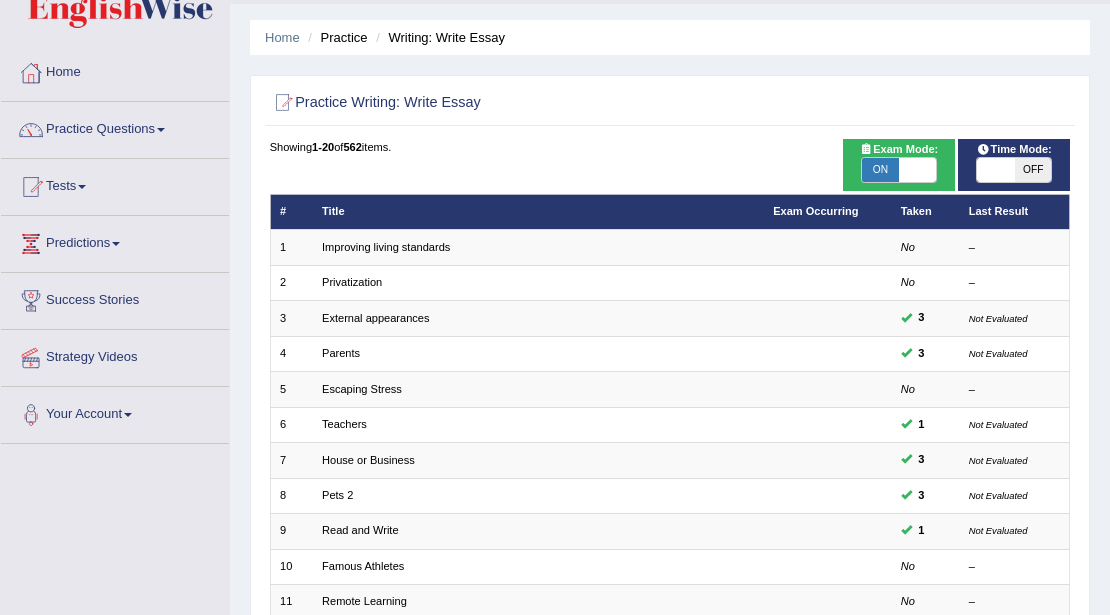 click on "OFF" at bounding box center (1033, 170) 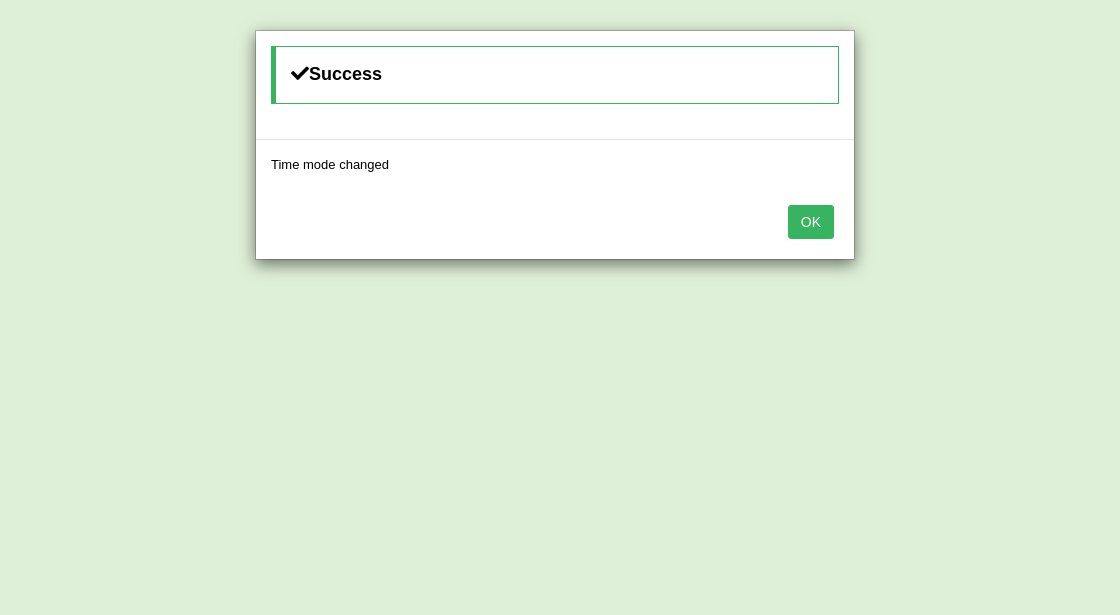 click on "OK" at bounding box center (811, 222) 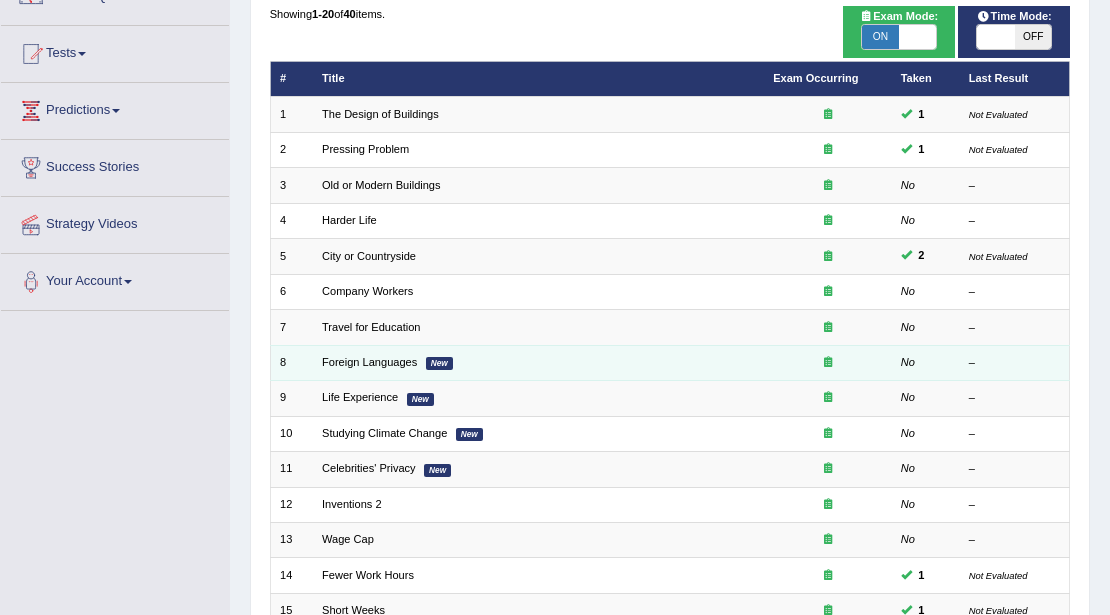 scroll, scrollTop: 0, scrollLeft: 0, axis: both 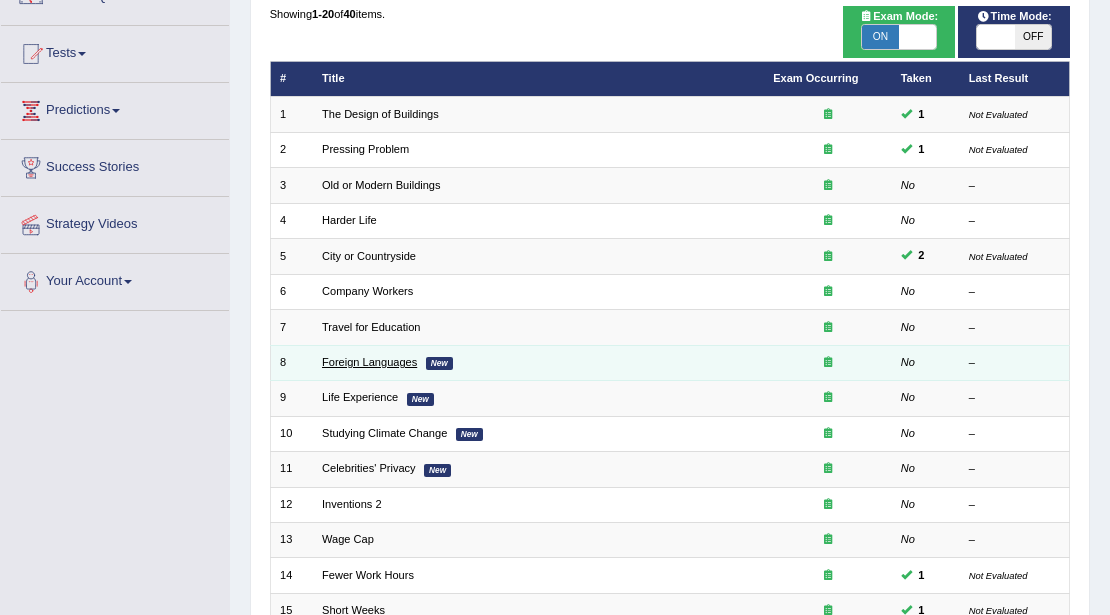 click on "Foreign Languages" at bounding box center [369, 362] 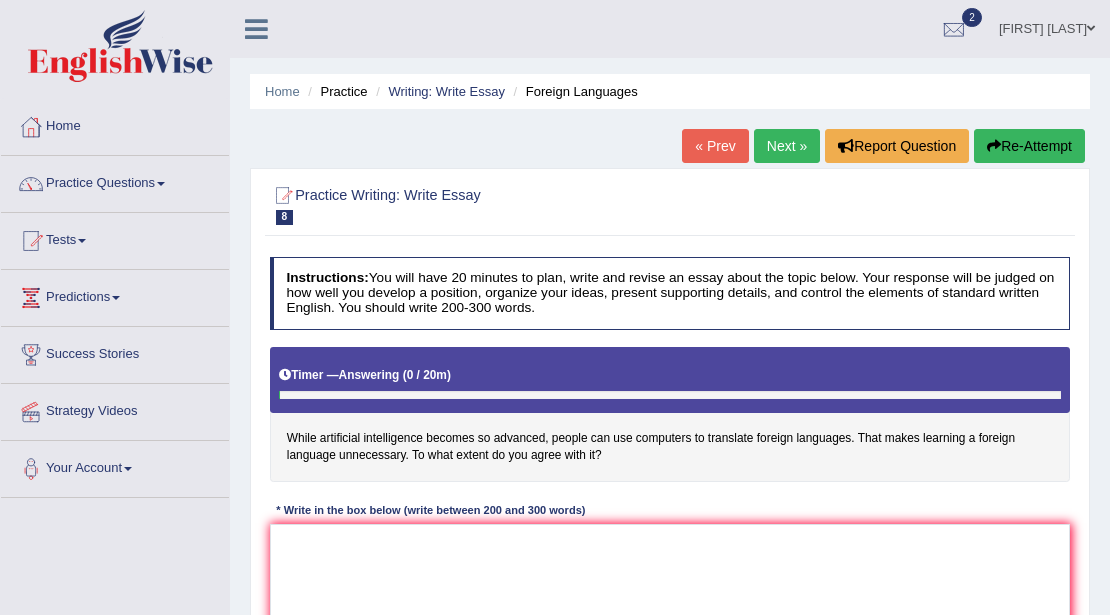 scroll, scrollTop: 0, scrollLeft: 0, axis: both 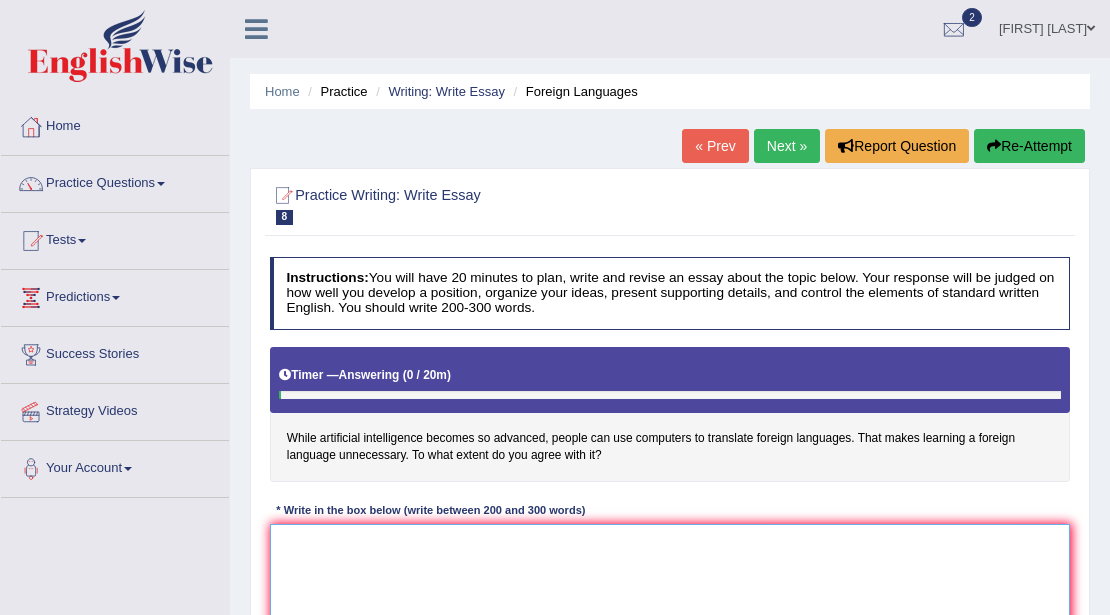 click at bounding box center [670, 606] 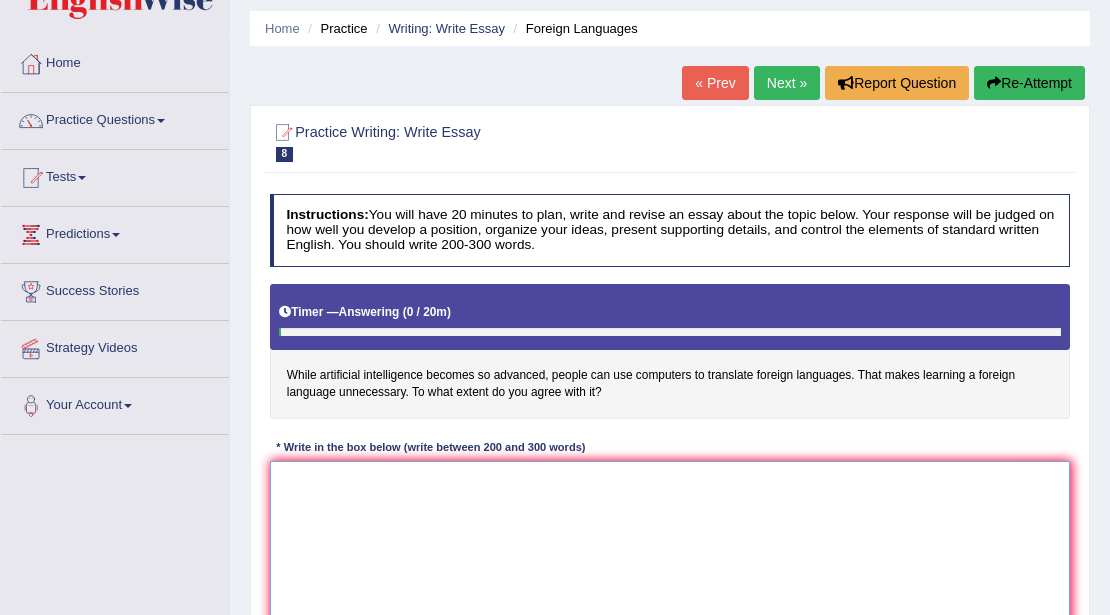 scroll, scrollTop: 133, scrollLeft: 0, axis: vertical 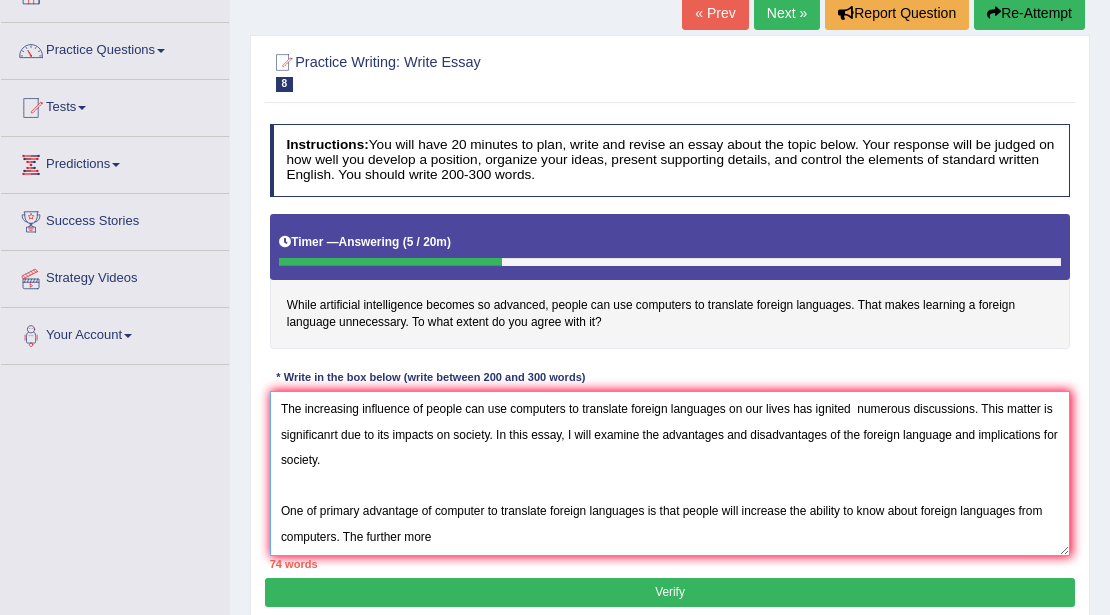 click on "The increasing influence of people can use computers to translate foreign languages on our lives has ignited  numerous discussions. This matter is significanrt due to its impacts on society. In this essay, I will examine the advantages and disadvantages of the foreign language and implications for society.
One of primary advantage of computer to translate foreign languages is that people will increase the ability to know about foreign languages from computers. The further more" at bounding box center (670, 473) 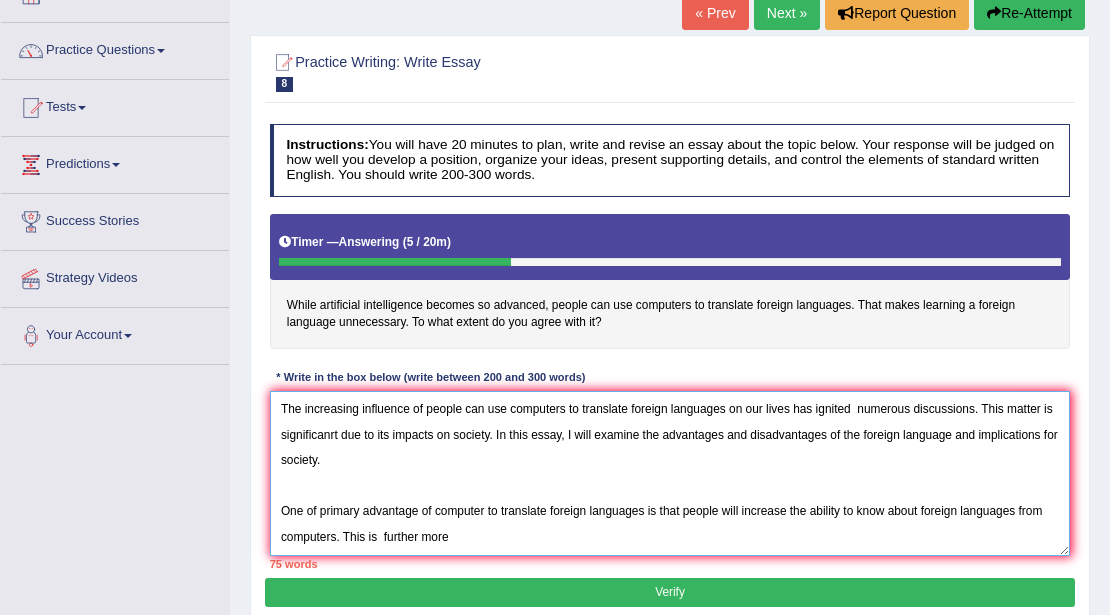 click on "The increasing influence of people can use computers to translate foreign languages on our lives has ignited  numerous discussions. This matter is significanrt due to its impacts on society. In this essay, I will examine the advantages and disadvantages of the foreign language and implications for society.
One of primary advantage of computer to translate foreign languages is that people will increase the ability to know about foreign languages from computers. This is  further more" at bounding box center [670, 473] 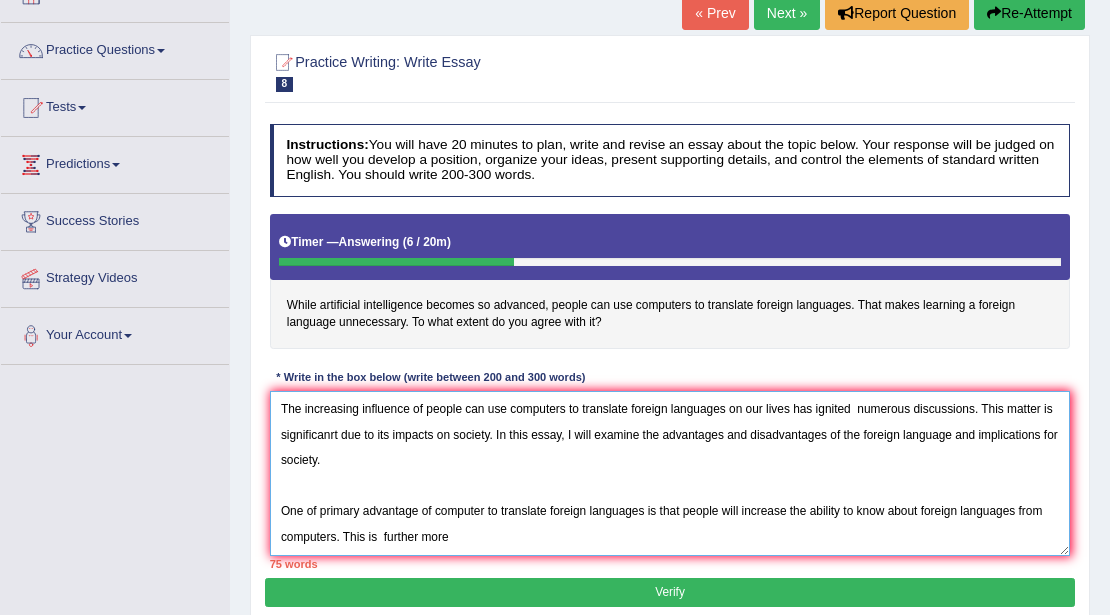 click on "The increasing influence of people can use computers to translate foreign languages on our lives has ignited  numerous discussions. This matter is significanrt due to its impacts on society. In this essay, I will examine the advantages and disadvantages of the foreign language and implications for society.
One of primary advantage of computer to translate foreign languages is that people will increase the ability to know about foreign languages from computers. This is  further more" at bounding box center (670, 473) 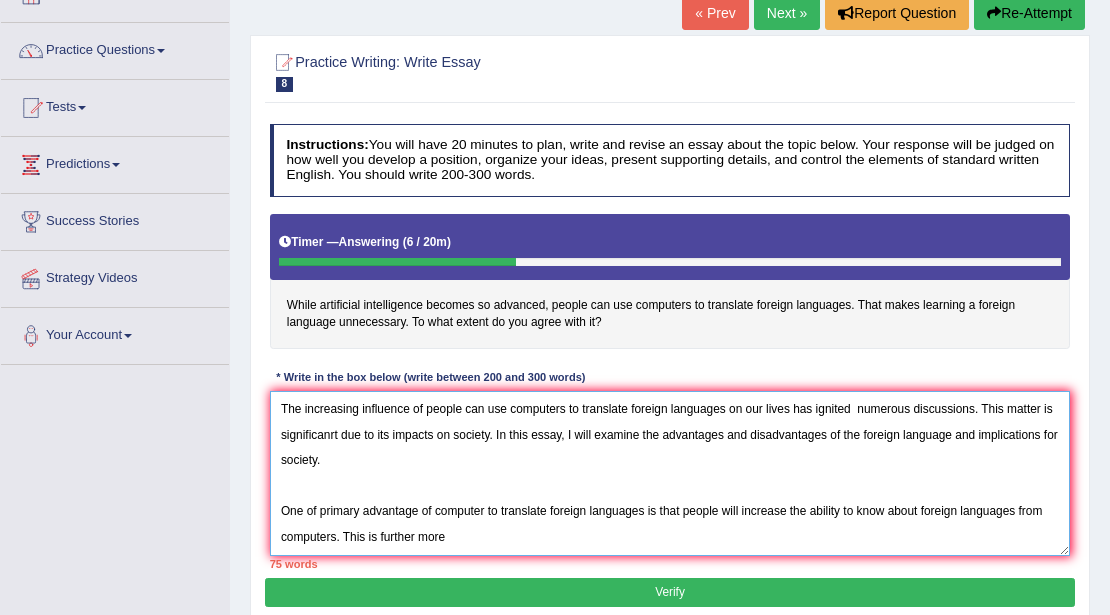 click on "The increasing influence of people can use computers to translate foreign languages on our lives has ignited  numerous discussions. This matter is significanrt due to its impacts on society. In this essay, I will examine the advantages and disadvantages of the foreign language and implications for society.
One of primary advantage of computer to translate foreign languages is that people will increase the ability to know about foreign languages from computers. This is further more" at bounding box center [670, 473] 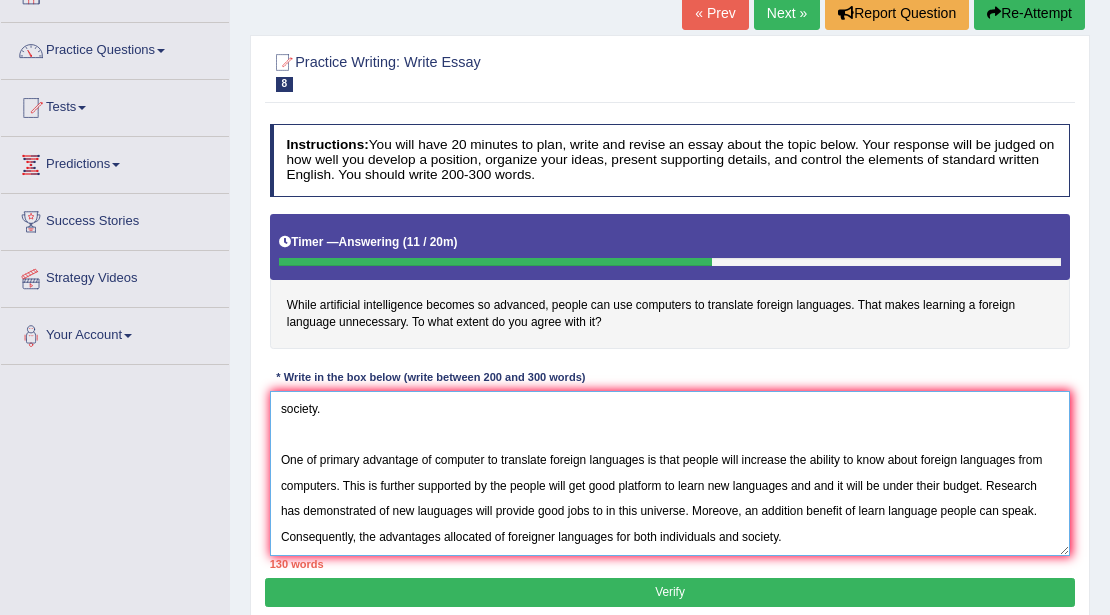 scroll, scrollTop: 107, scrollLeft: 0, axis: vertical 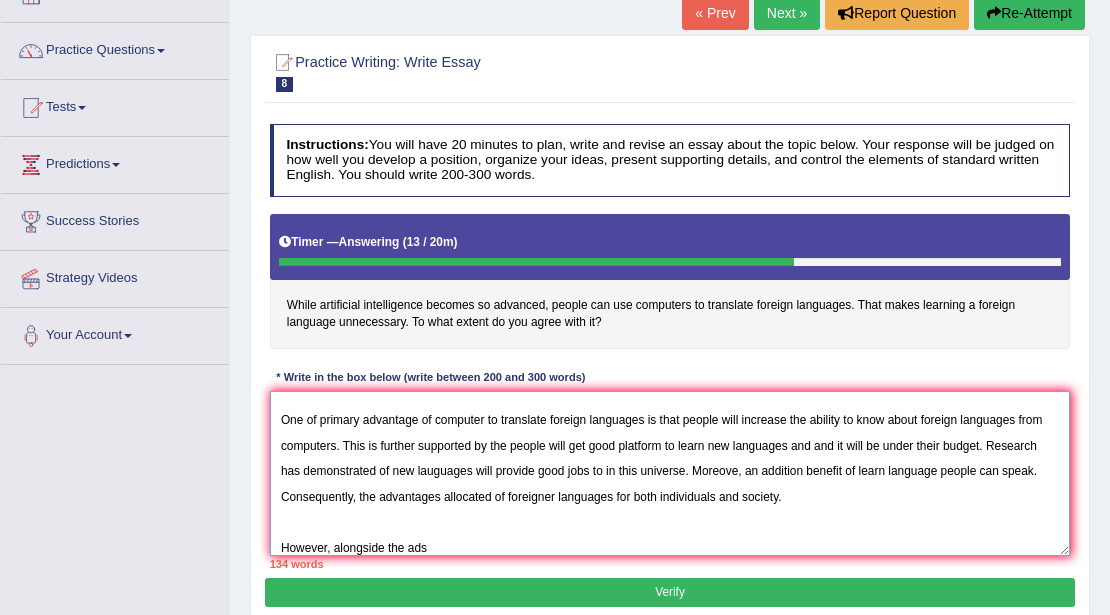 drag, startPoint x: 0, startPoint y: 45, endPoint x: 442, endPoint y: 533, distance: 658.41327 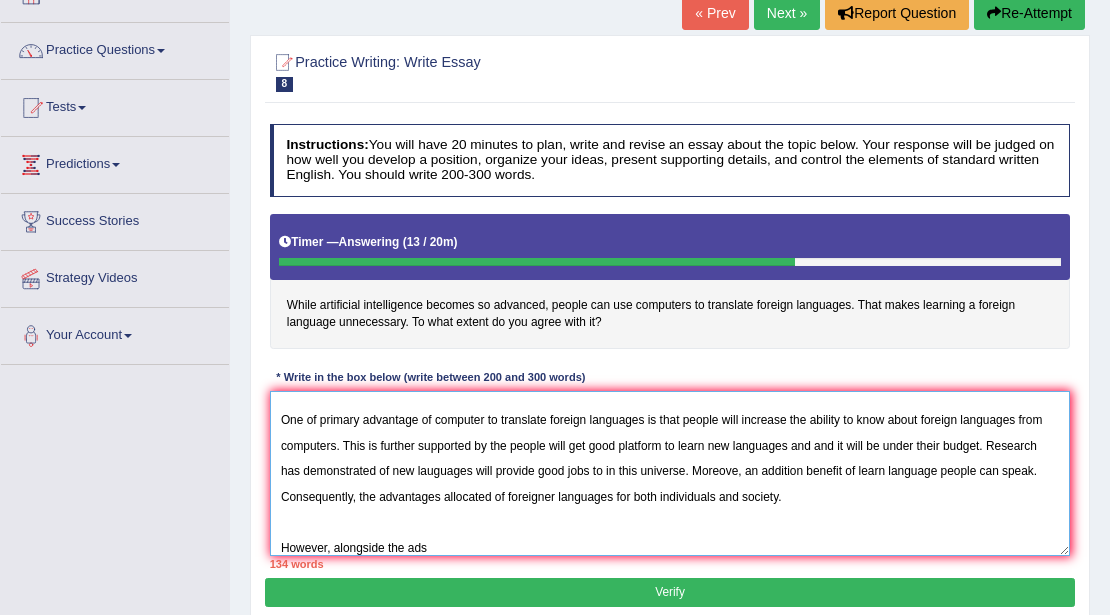click on "The increasing influence of people can use computers to translate foreign languages on our lives has ignited  numerous discussions. This matter is significanrt due to its impacts on society. In this essay, I will examine the advantages and disadvantages of the foreign language and implications for society.
One of primary advantage of computer to translate foreign languages is that people will increase the ability to know about foreign languages from computers. This is further supported by the people will get good platform to learn new languages and and it will be under their budget. Research has demonstrated of new lauguages will provide good jobs to in this universe. Moreove, an addition benefit of learn language people can speak. Consequently, the advantages allocated of foreigner languages for both individuals and society.
However, alongside the ads" at bounding box center [670, 473] 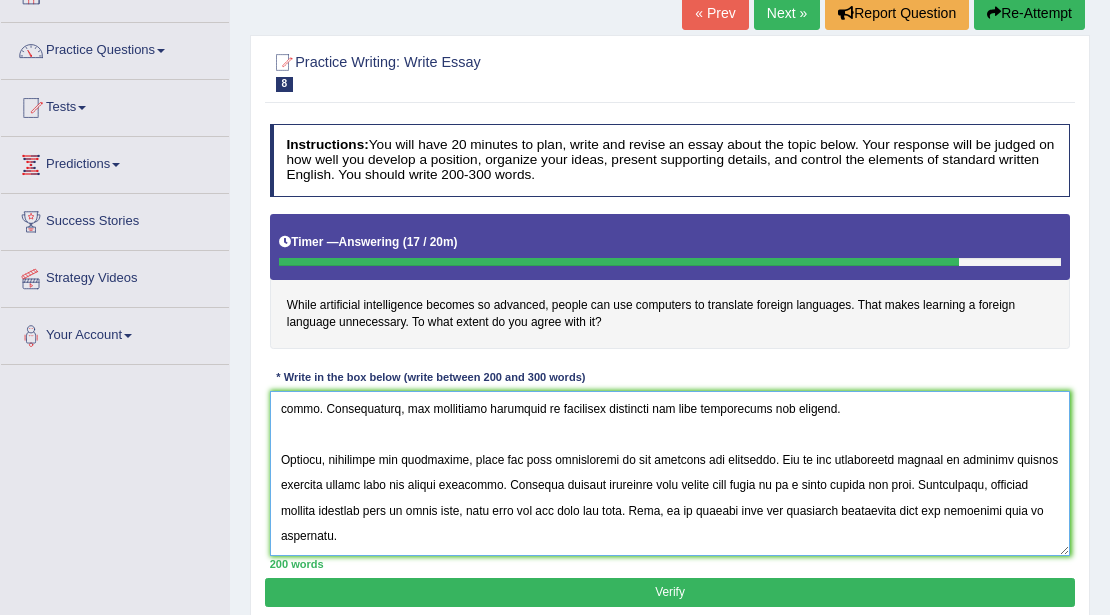 scroll, scrollTop: 257, scrollLeft: 0, axis: vertical 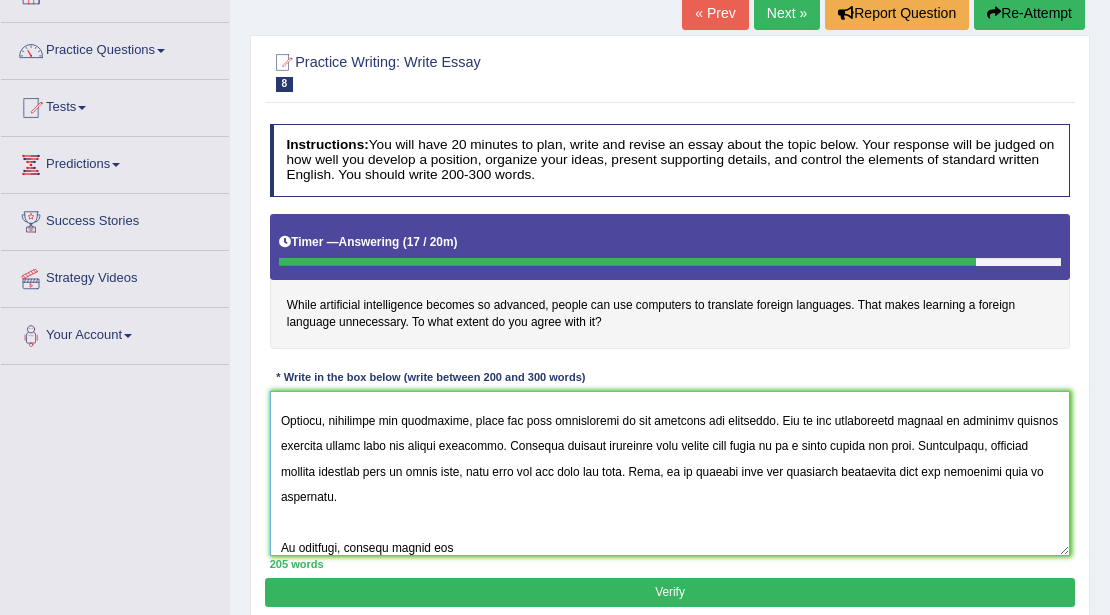 click at bounding box center [670, 473] 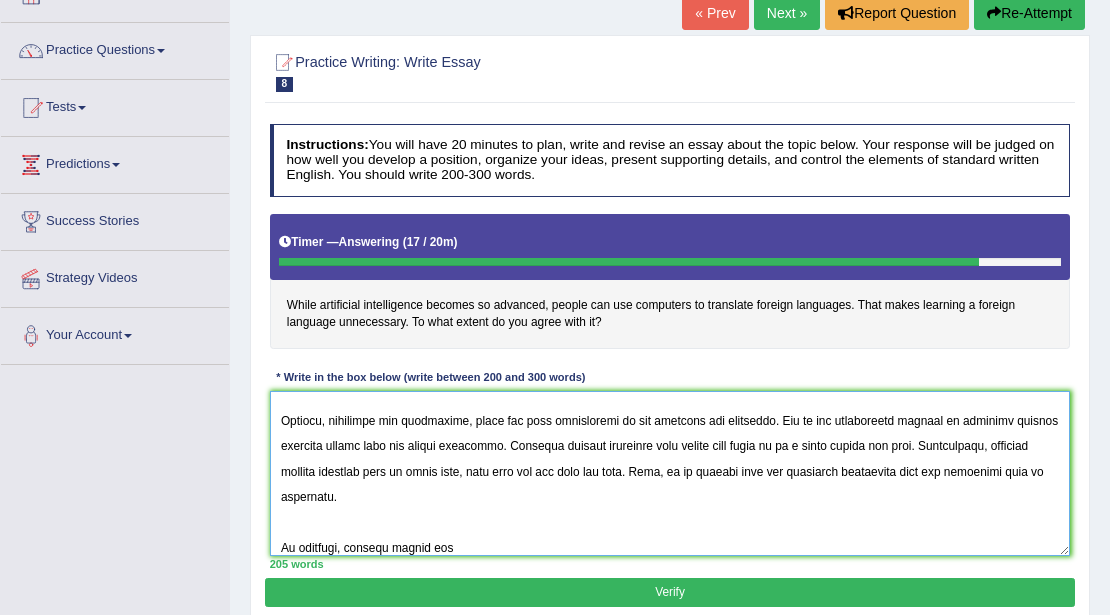 click at bounding box center [670, 473] 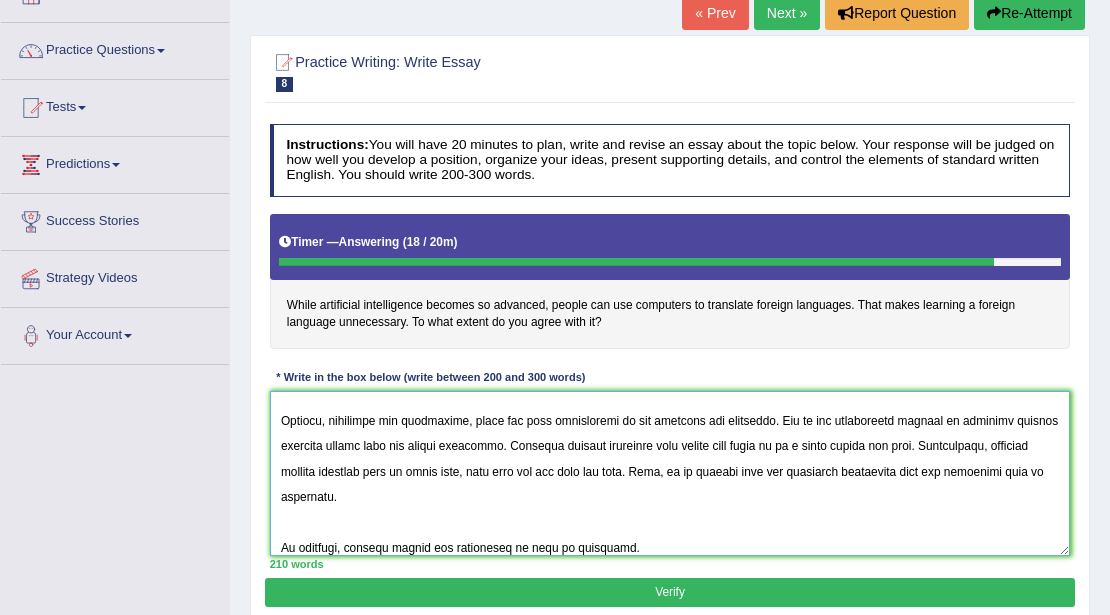 click at bounding box center (670, 473) 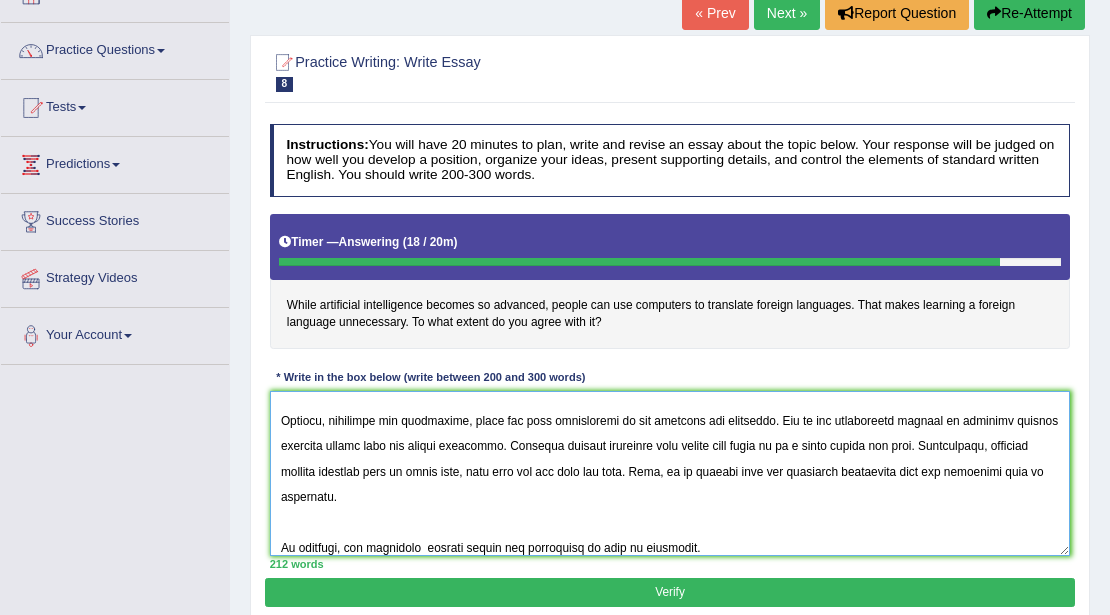click at bounding box center (670, 473) 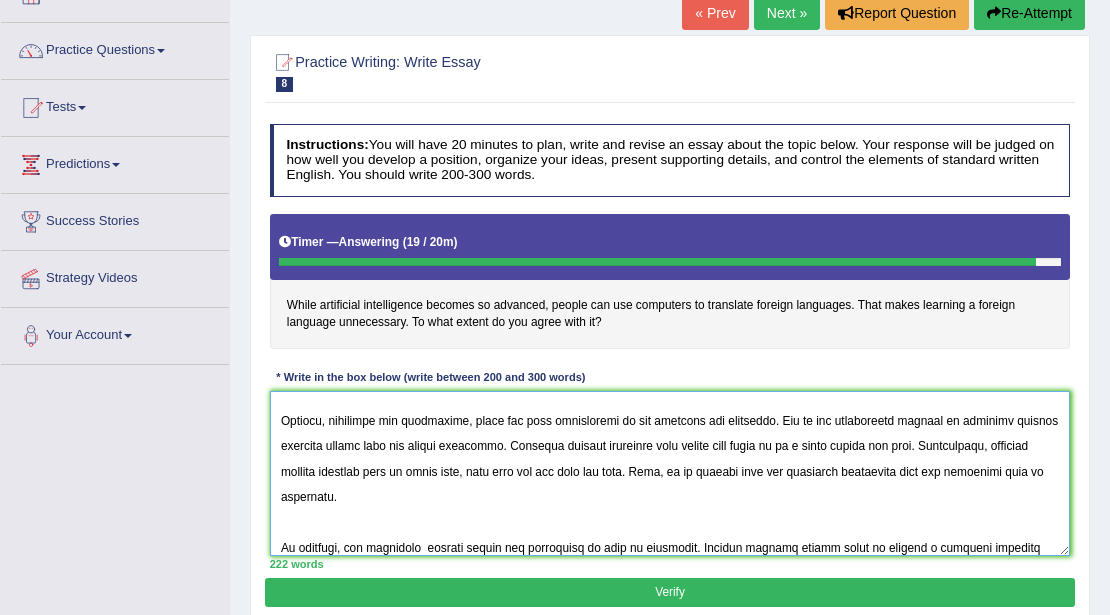 scroll, scrollTop: 287, scrollLeft: 0, axis: vertical 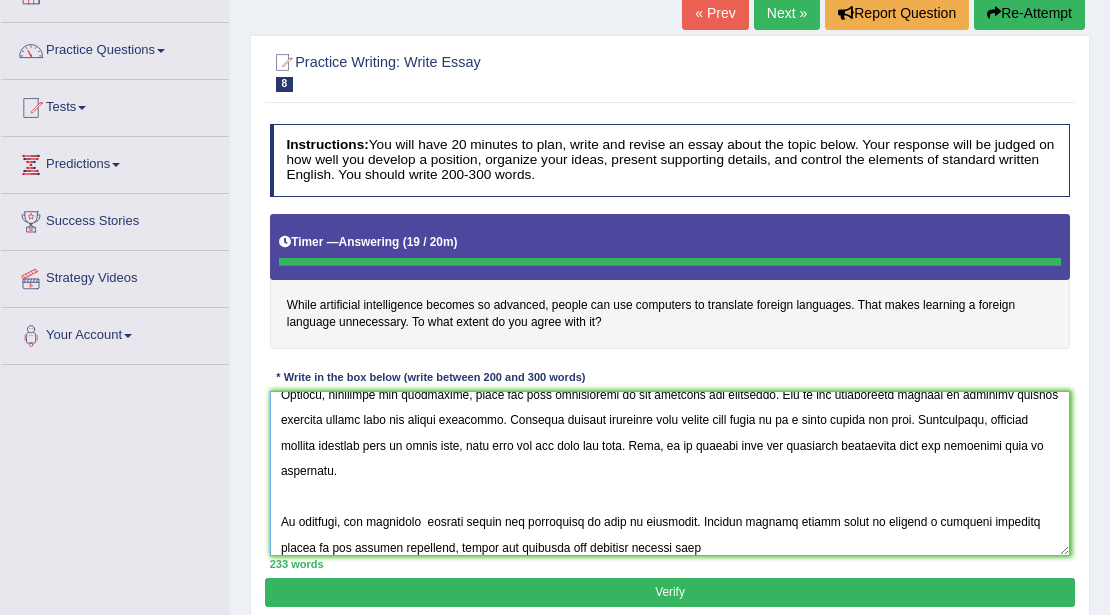 type on "The increasing influence of people can use computers to translate foreign languages on our lives has ignited  numerous discussions. This matter is significanrt due to its impacts on society. In this essay, I will examine the advantages and disadvantages of the foreign language and implications for society.
One of primary advantage of computer to translate foreign languages is that people will increase the ability to know about foreign languages from computers. This is further supported by the people will get good platform to learn new languages and and it will be under their budget. Research has demonstrated of new lauguages will provide good jobs to in this universe. Moreove, an addition benefit of learn language people can speak. Consequently, the advantages allocated of foreigner languages for both individuals and society.
However, alongside the advantages, there are some disadvatges of the learning new languages. One of the significant drawbak of learning foreign  language people will not afford comp..." 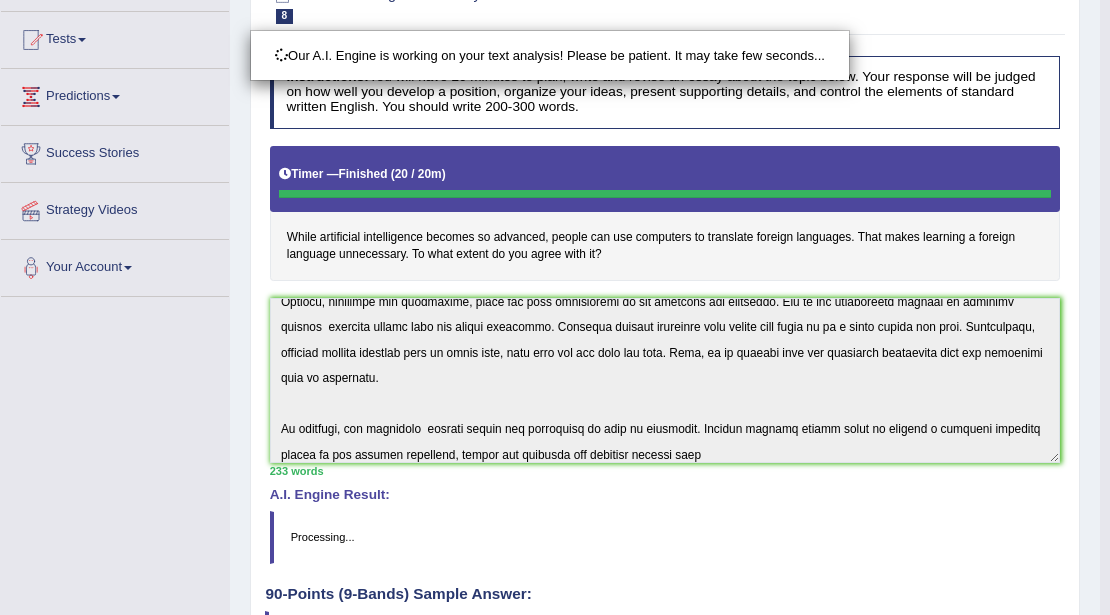 scroll, scrollTop: 266, scrollLeft: 0, axis: vertical 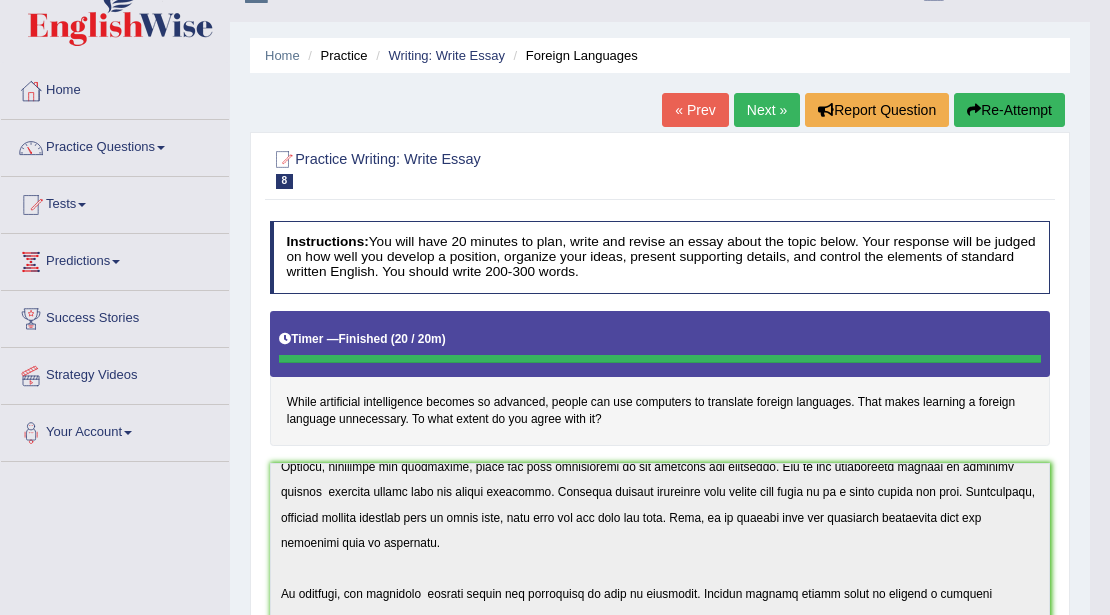 click on "Next »" at bounding box center (767, 110) 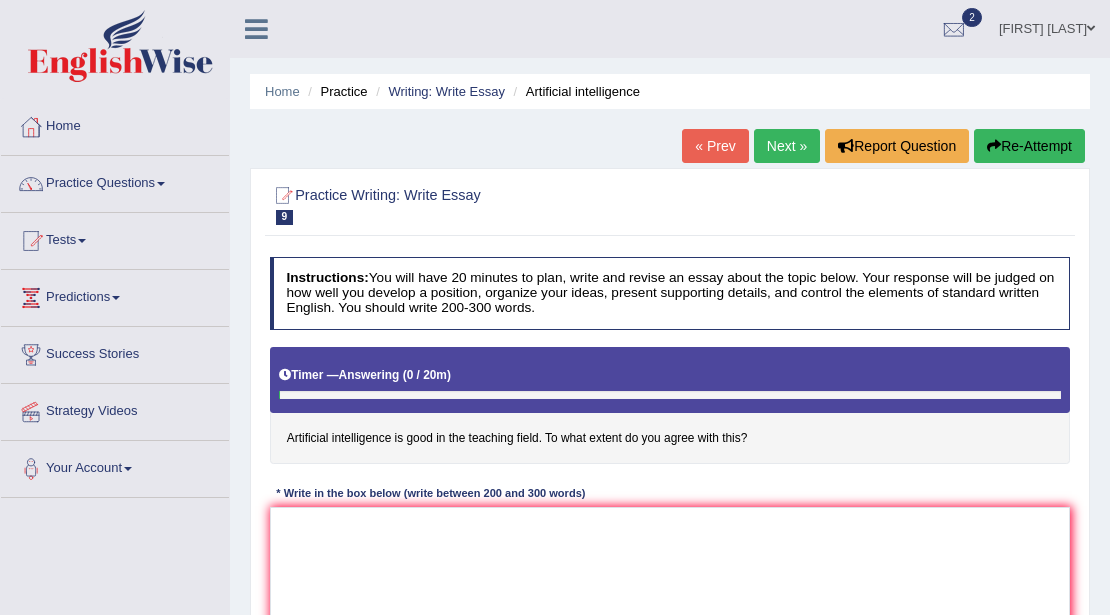 scroll, scrollTop: 0, scrollLeft: 0, axis: both 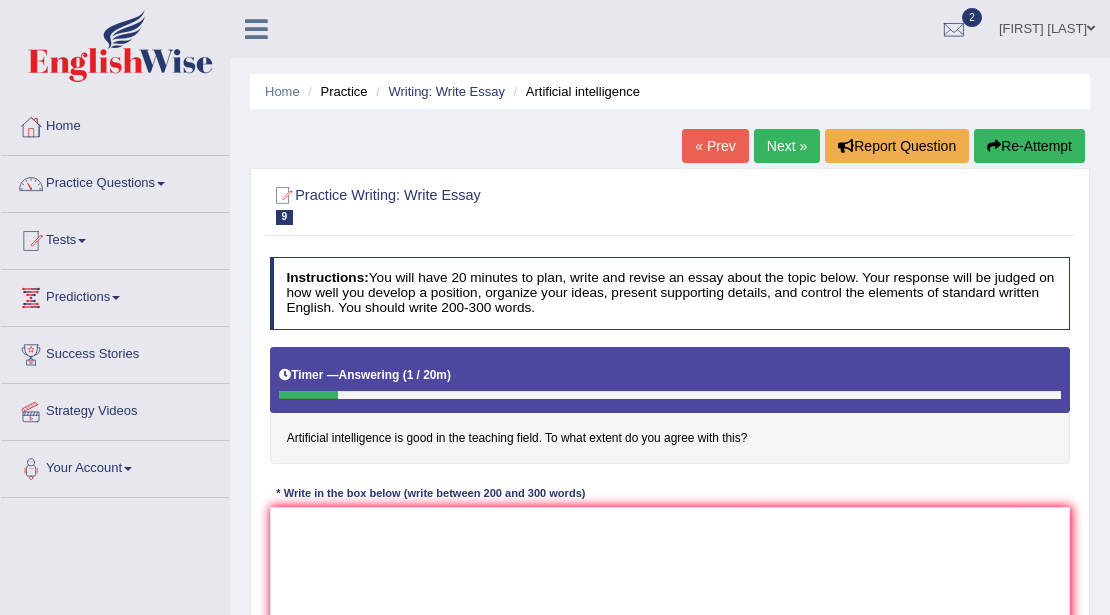 click on "Home
Practice
Writing: Write Essay
Artificial intelligence
« Prev Next »  Report Question  Re-Attempt
Practice Writing: Write Essay
9
Artificial intelligence
Instructions:  You will have 20 minutes to plan, write and revise an essay about the topic below. Your response will be judged on how well you develop a position, organize your ideas, present supporting details, and control the elements of standard written English. You should write 200-300 words.
Timer —  Answering   ( 1 / 20m ) Skip Artificial intelligence is good in the teaching field. To what extent do you agree with this? * Write in the box below (write between 200 and 300 words) 0 words Written Keywords: A.I. Engine Result: Processing... 90-Points (9-Bands) Sample Answer: . Verify" at bounding box center (670, 500) 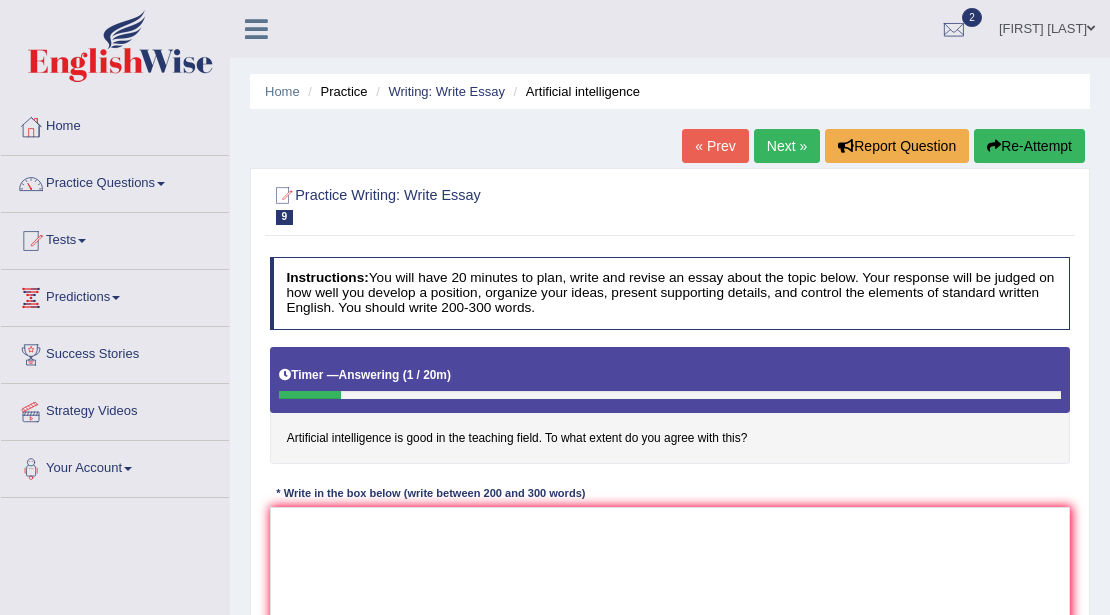 click on "Re-Attempt" at bounding box center [1029, 146] 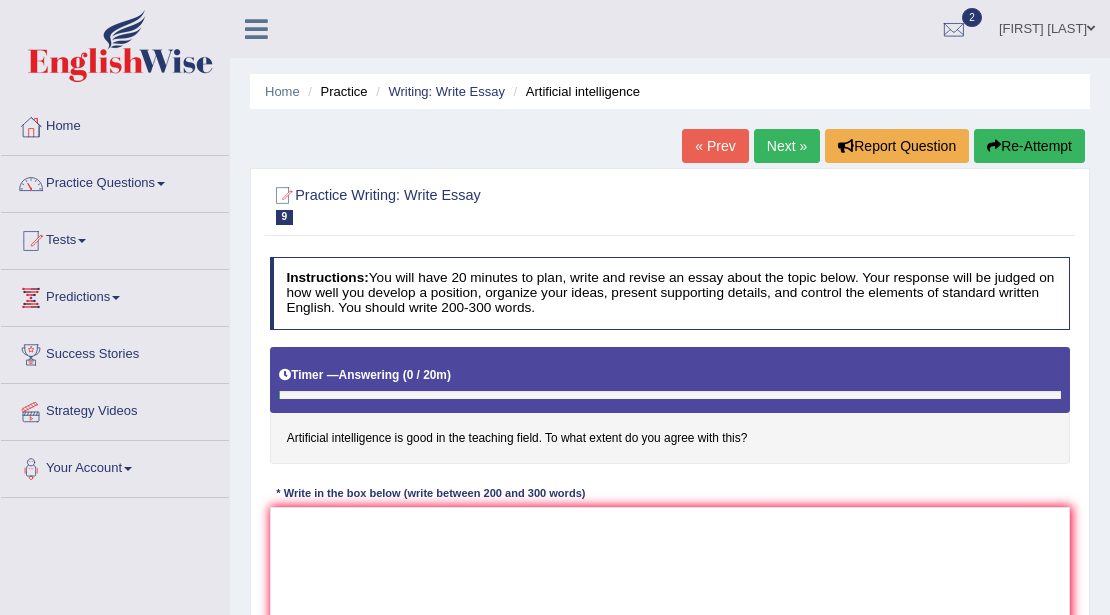 scroll, scrollTop: 0, scrollLeft: 0, axis: both 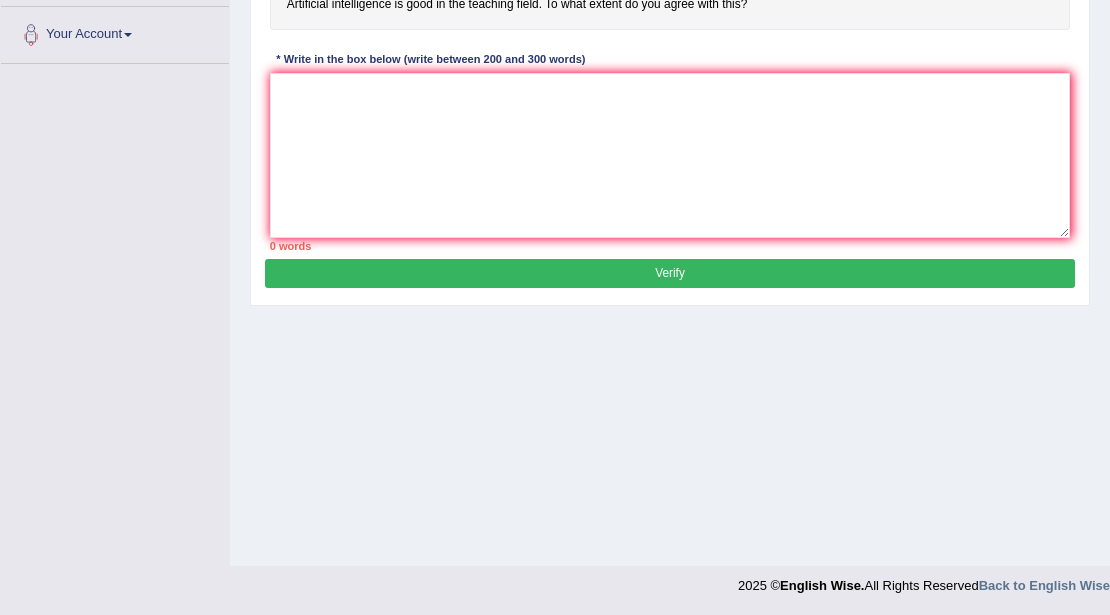 click on "Toggle navigation
Home
Practice Questions   Speaking Practice Read Aloud
Repeat Sentence
Describe Image
Re-tell Lecture
Answer Short Question
Summarize Group Discussion
Respond To A Situation
Writing Practice  Summarize Written Text
Write Essay
Reading Practice  Reading & Writing: Fill In The Blanks
Choose Multiple Answers
Re-order Paragraphs
Fill In The Blanks
Choose Single Answer
Listening Practice  Summarize Spoken Text
Highlight Incorrect Words
Highlight Correct Summary
Select Missing Word
Choose Single Answer
Choose Multiple Answers
Fill In The Blanks
Write From Dictation
Pronunciation
Tests  Take Practice Sectional Test
Take Mock Test" at bounding box center [555, 86] 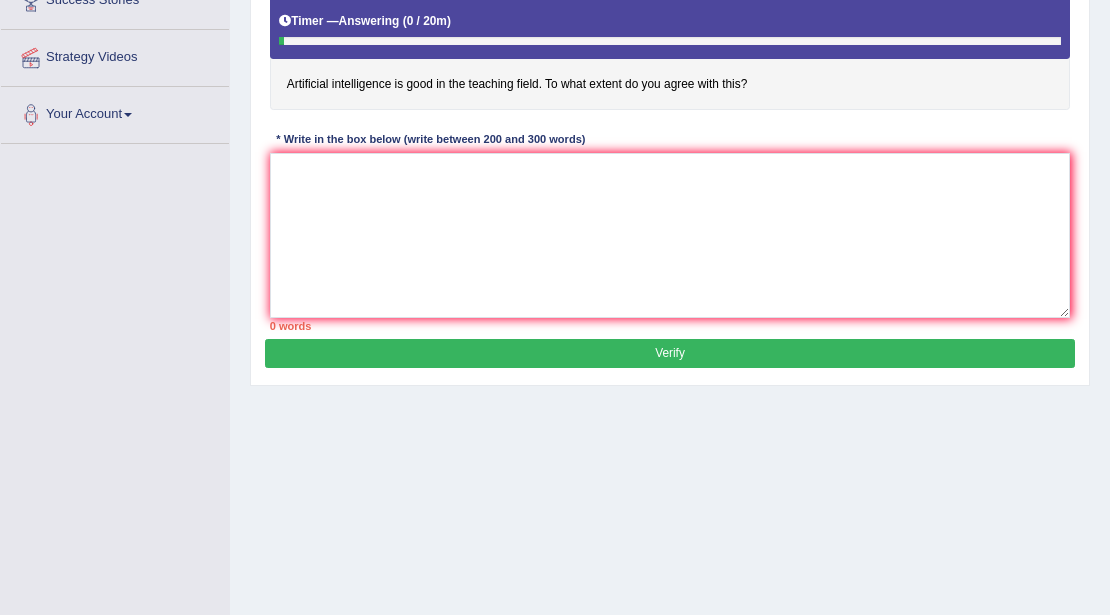 scroll, scrollTop: 234, scrollLeft: 0, axis: vertical 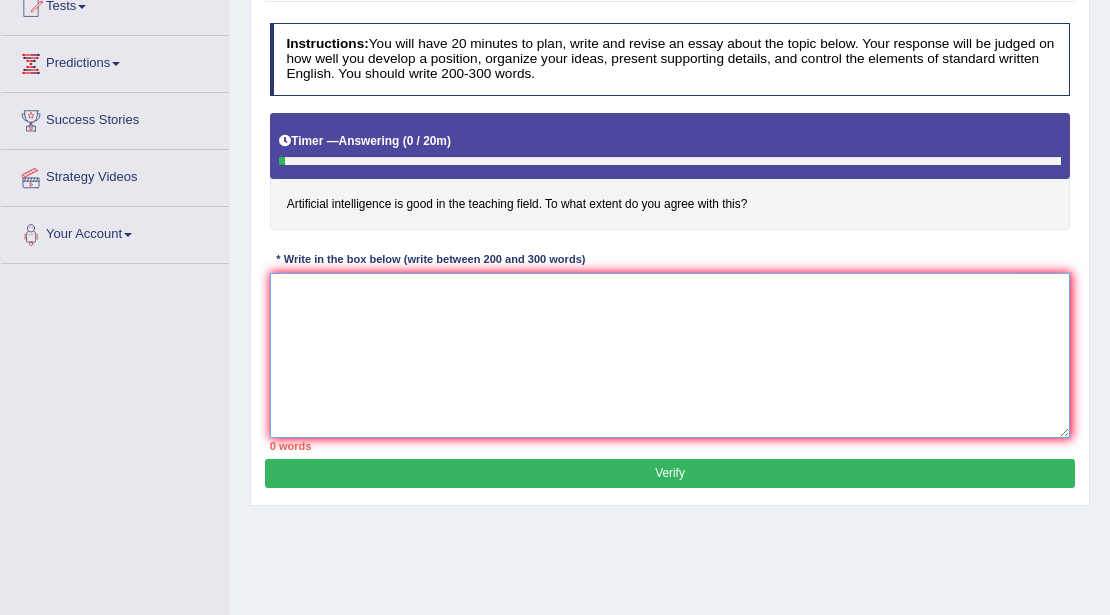 click at bounding box center (670, 355) 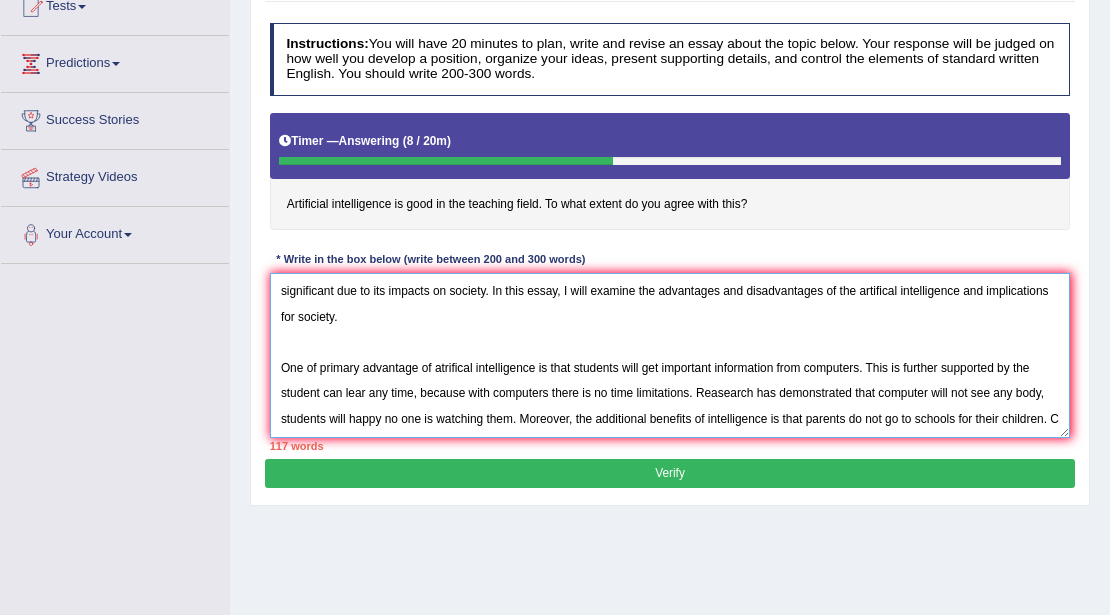 scroll, scrollTop: 47, scrollLeft: 0, axis: vertical 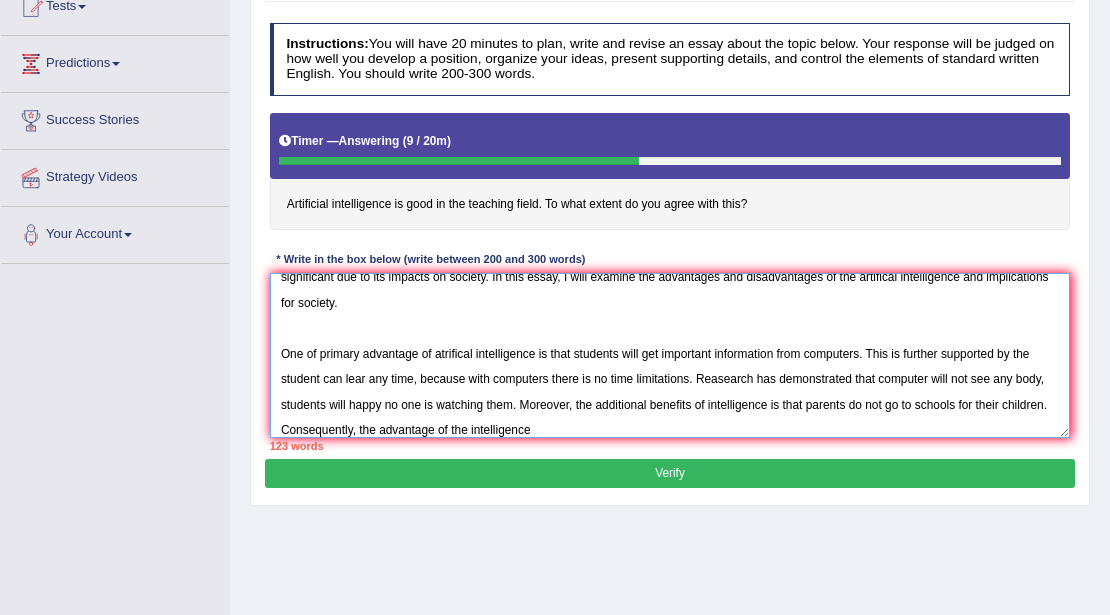 click on "The increasing influence of artifical intelligence is good in teaching field on our lives has ignited numerous discussions. This matter is paricularly significant due to its impacts on society. In this essay, I will examine the advantages and disadvantages of the artifical intelligence and implications for society.
One of primary advantage of atrifical intelligence is that students will get important information from computers. This is further supported by the student can lear any time, because with computers there is no time limitations. Reasearch has demonstrated that computer will not see any body, students will happy no one is watching them. Moreover, the additional benefits of intelligence is that parents do not go to schools for their children. Consequently, the advantage of the intelligence" at bounding box center [670, 355] 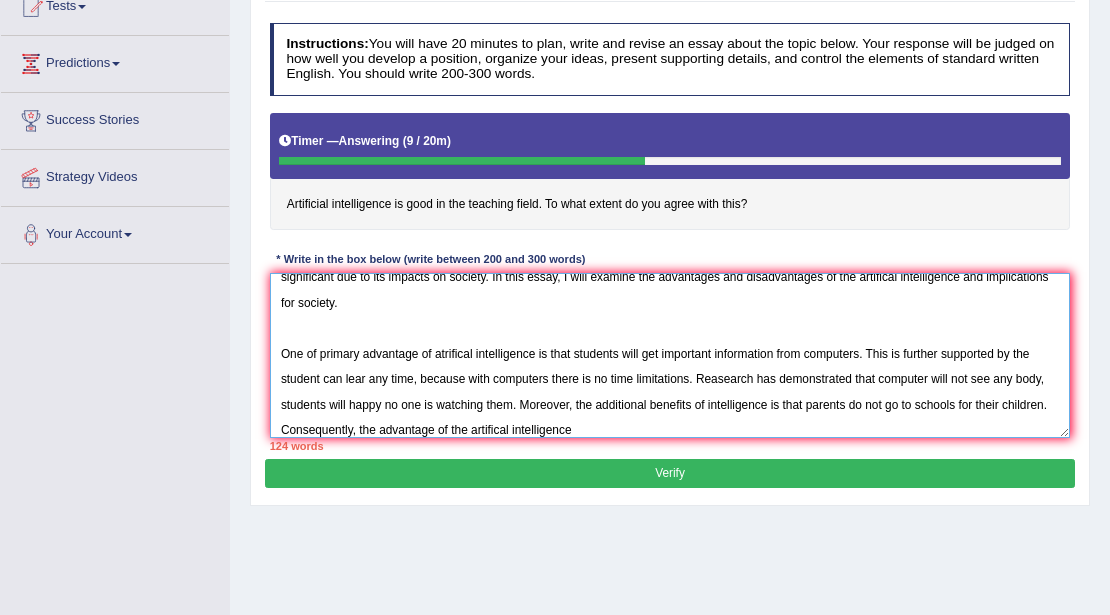 click on "The increasing influence of artifical intelligence is good in teaching field on our lives has ignited numerous discussions. This matter is paricularly significant due to its impacts on society. In this essay, I will examine the advantages and disadvantages of the artifical intelligence and implications for society.
One of primary advantage of atrifical intelligence is that students will get important information from computers. This is further supported by the student can lear any time, because with computers there is no time limitations. Reasearch has demonstrated that computer will not see any body, students will happy no one is watching them. Moreover, the additional benefits of intelligence is that parents do not go to schools for their children. Consequently, the advantage of the artifical intelligence" at bounding box center [670, 355] 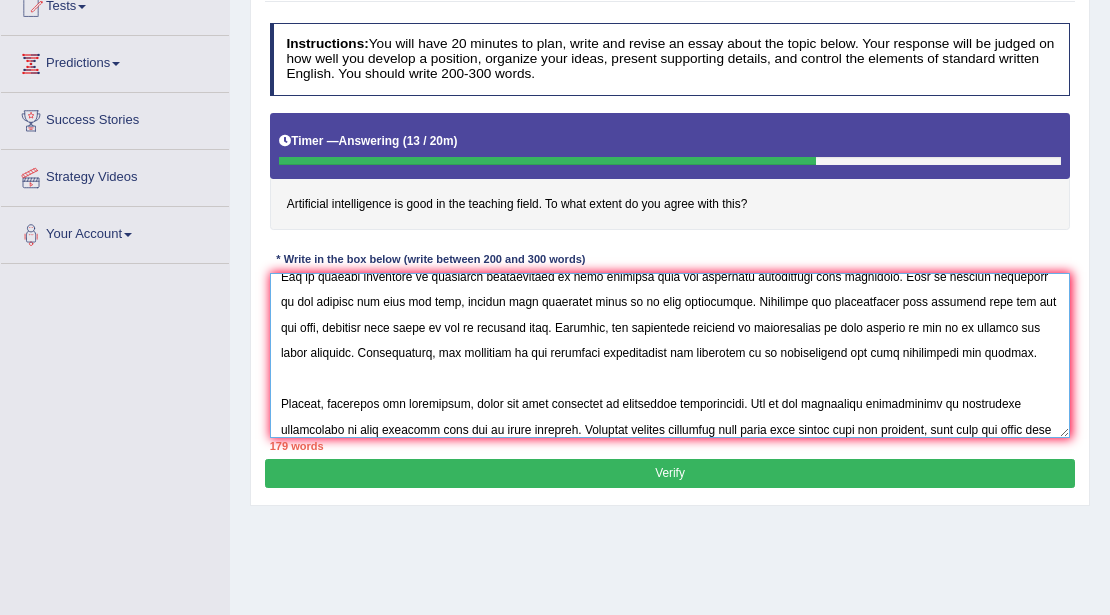 scroll, scrollTop: 167, scrollLeft: 0, axis: vertical 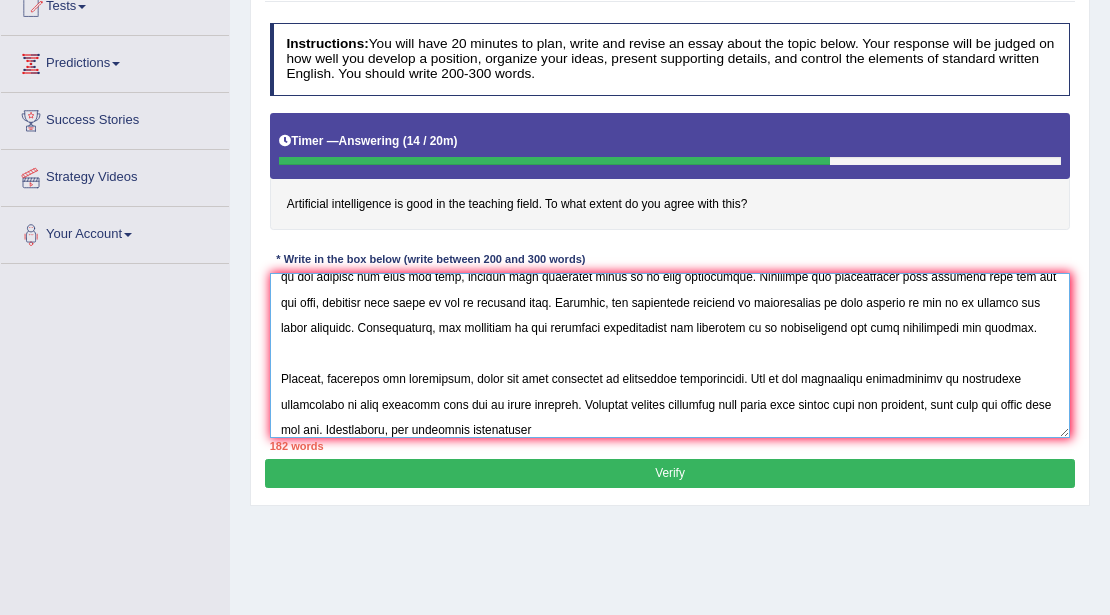 click at bounding box center (670, 355) 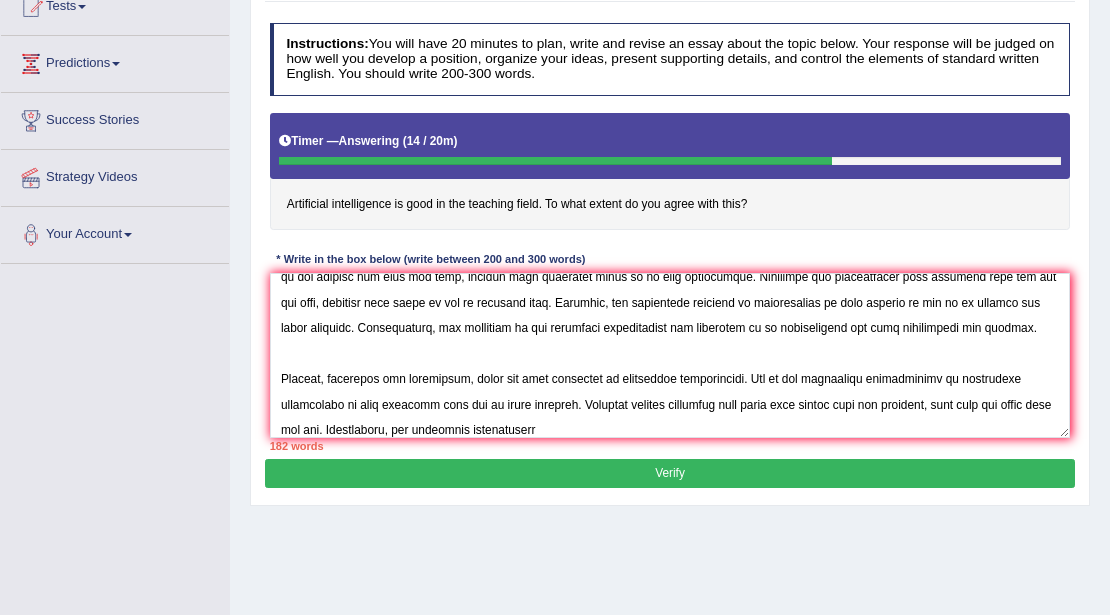 click on "182 words" at bounding box center [670, 446] 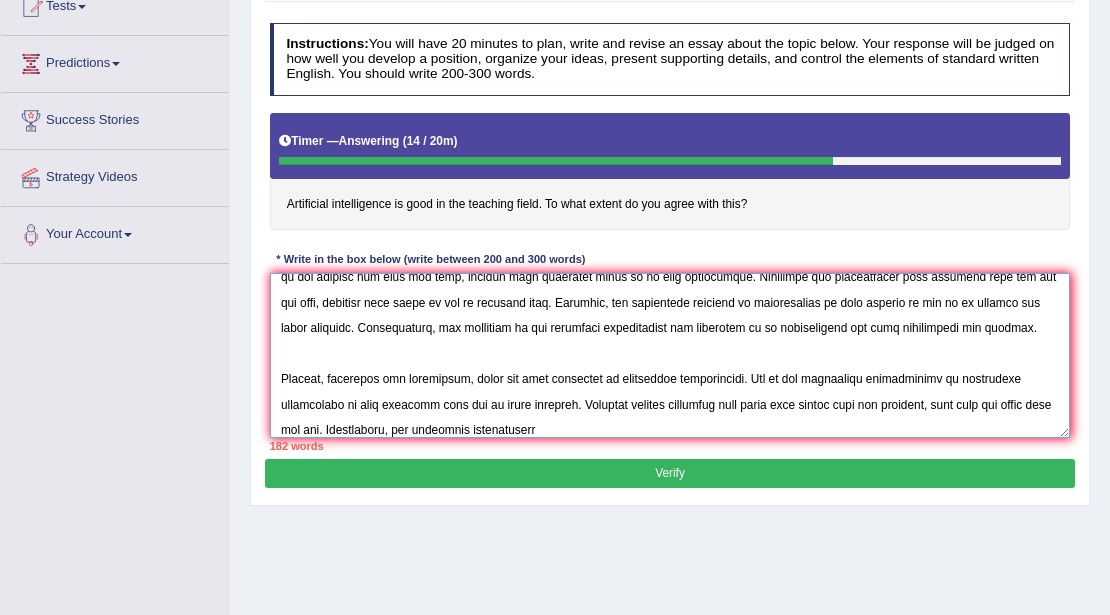 click at bounding box center (670, 355) 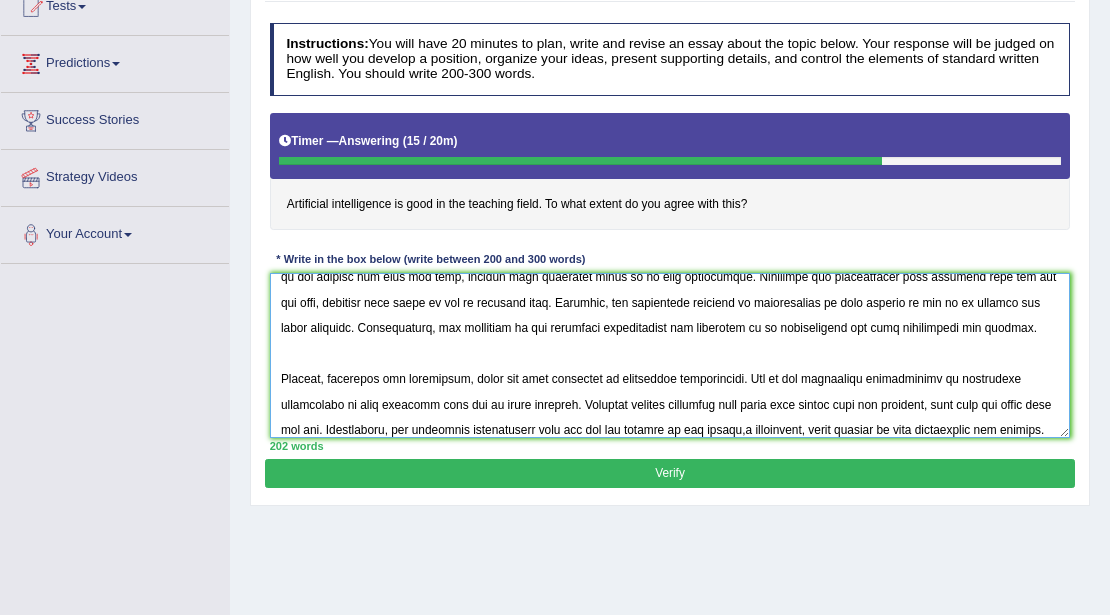scroll, scrollTop: 196, scrollLeft: 0, axis: vertical 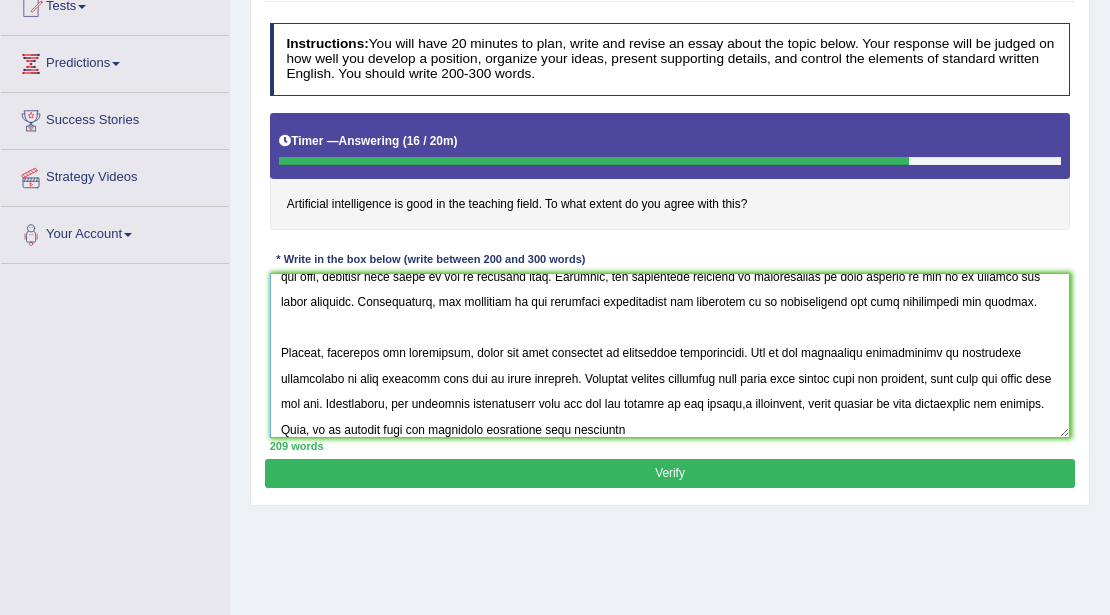 click at bounding box center [670, 355] 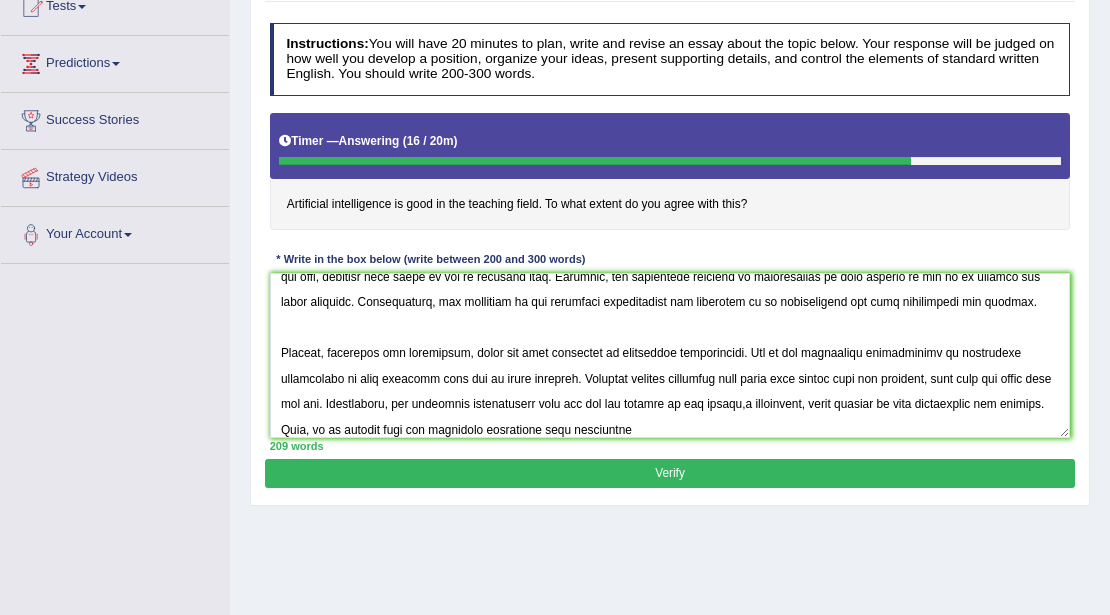 click on "209 words" at bounding box center [670, 446] 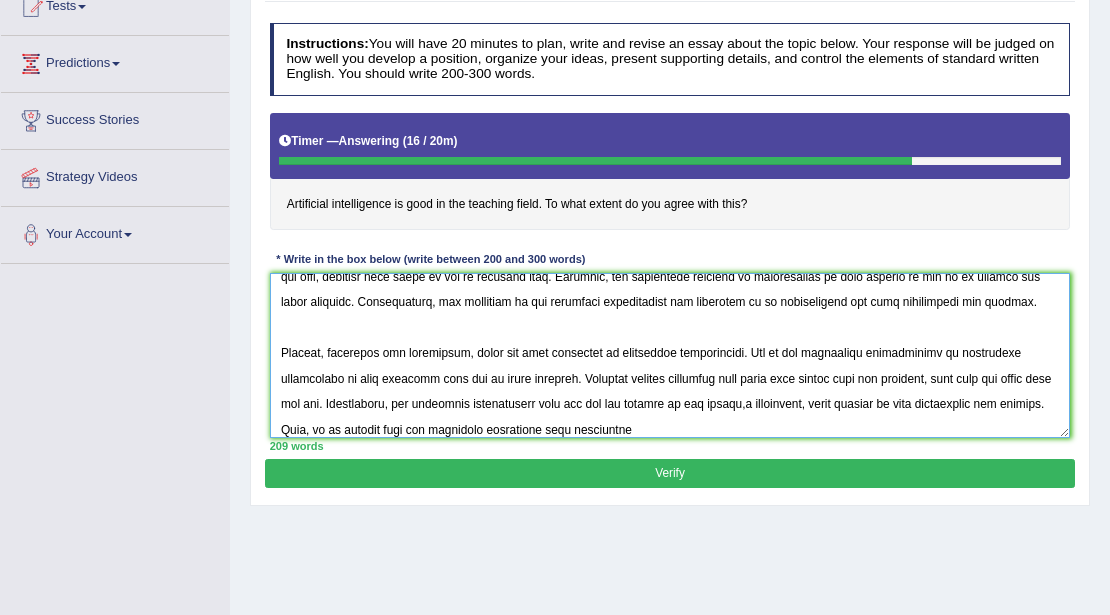 click at bounding box center (670, 355) 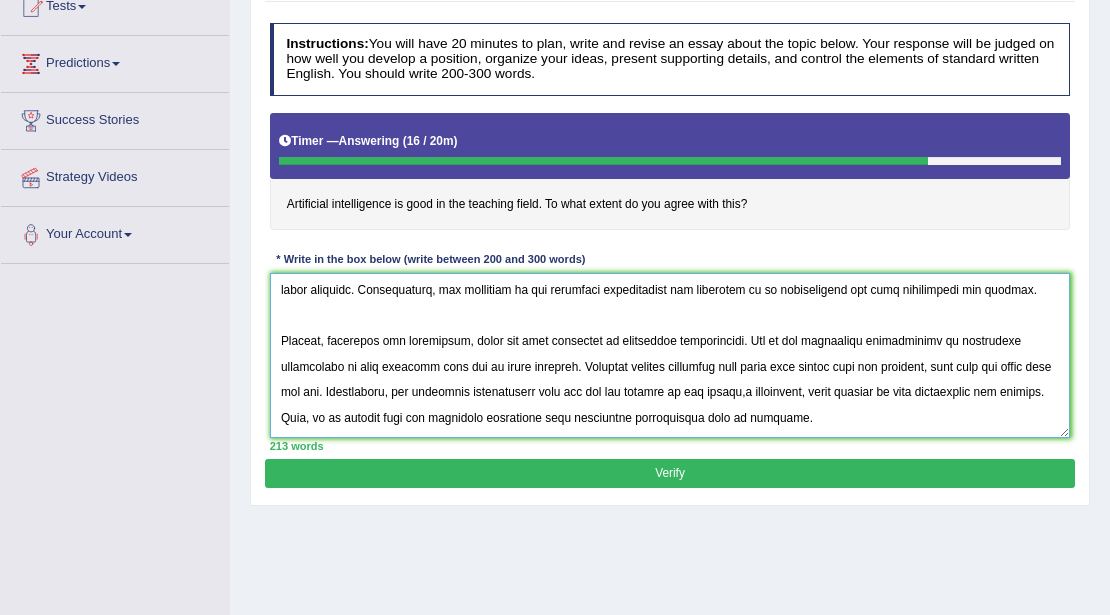 scroll, scrollTop: 257, scrollLeft: 0, axis: vertical 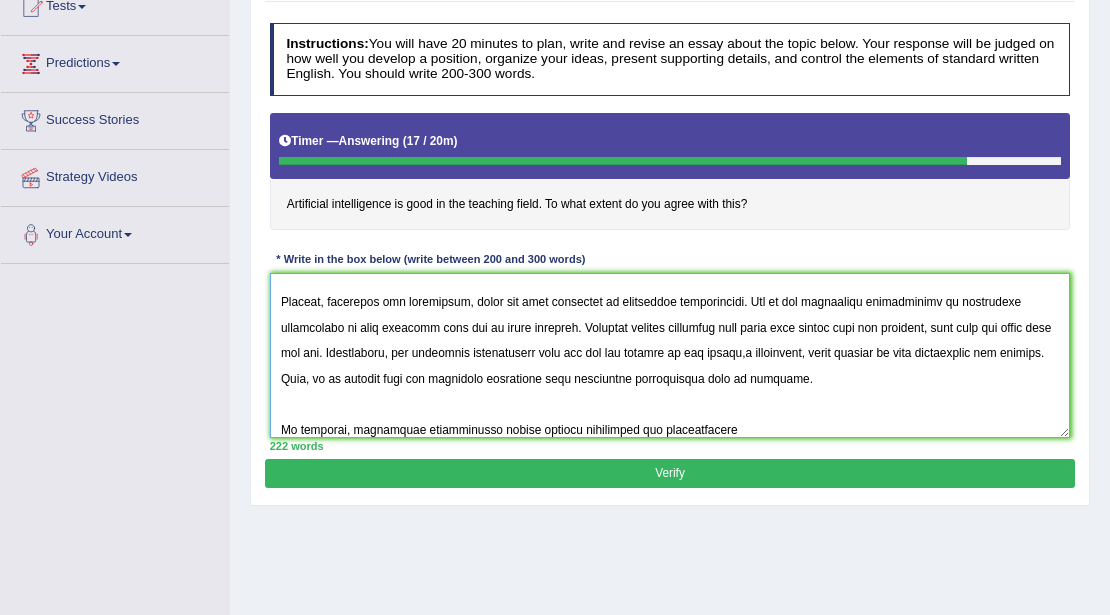 click at bounding box center (670, 355) 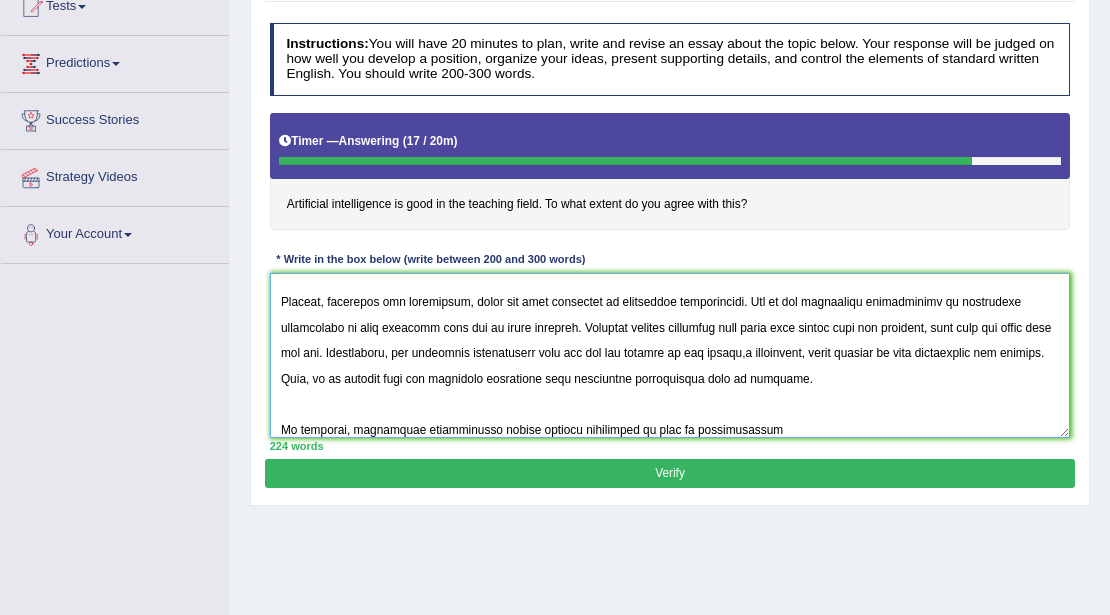 click at bounding box center [670, 355] 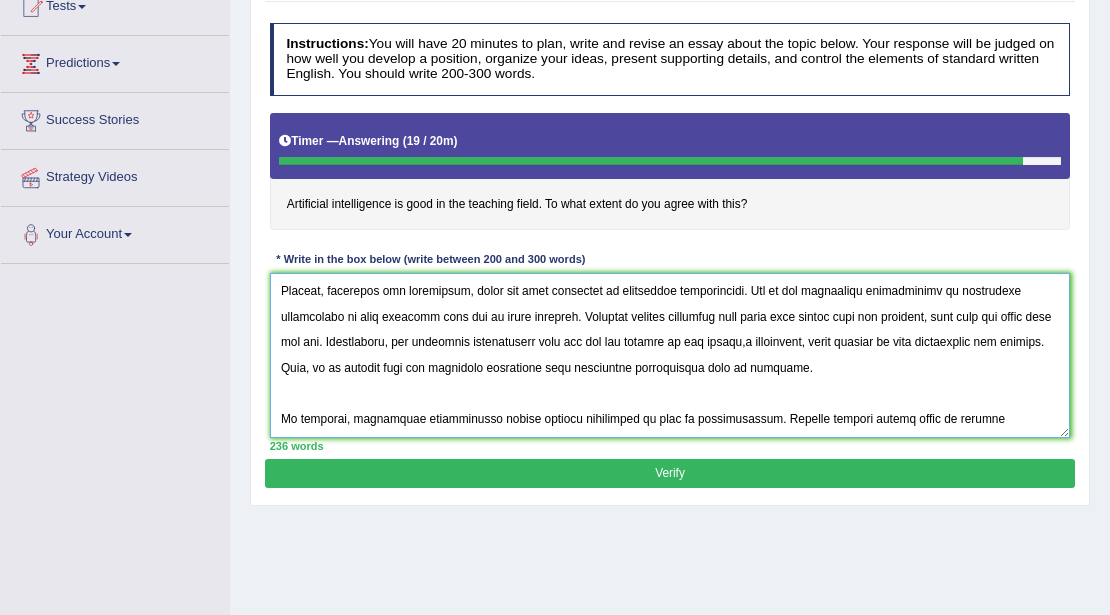 scroll, scrollTop: 287, scrollLeft: 0, axis: vertical 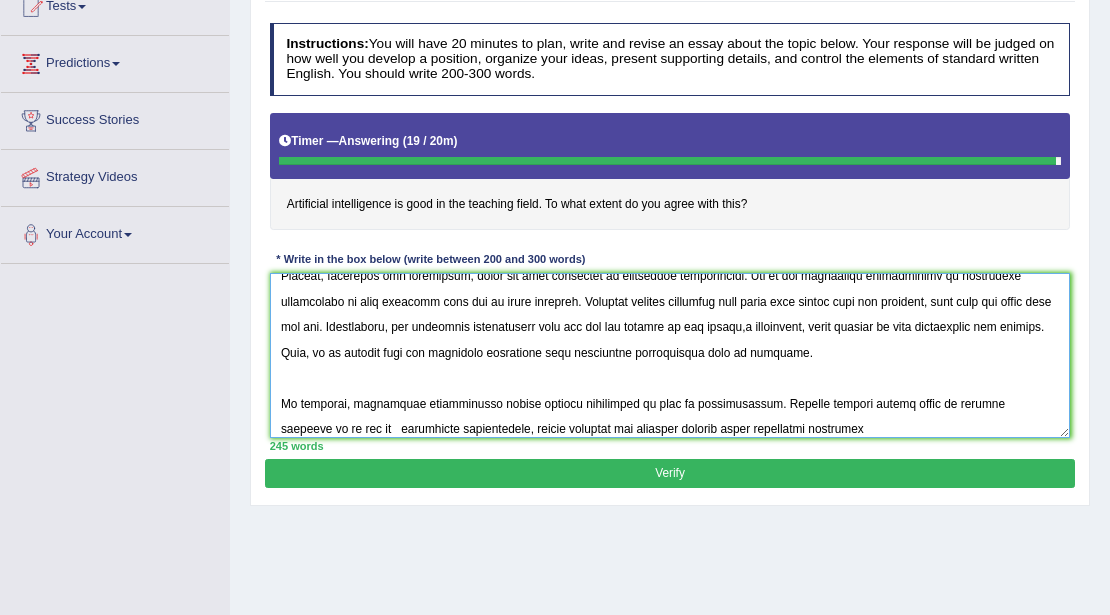 click at bounding box center (670, 355) 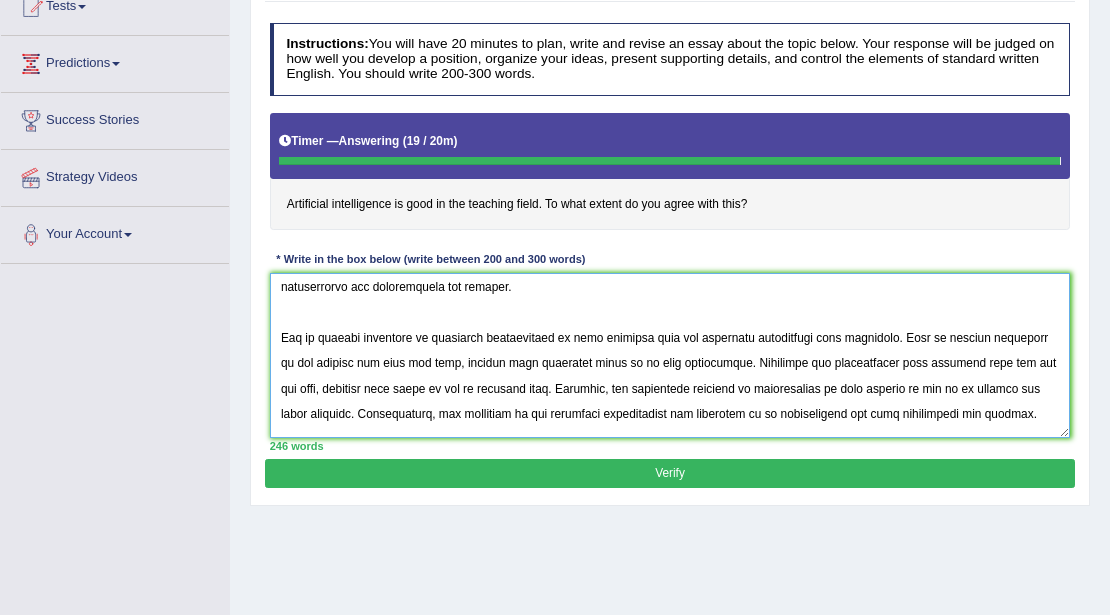 scroll, scrollTop: 0, scrollLeft: 0, axis: both 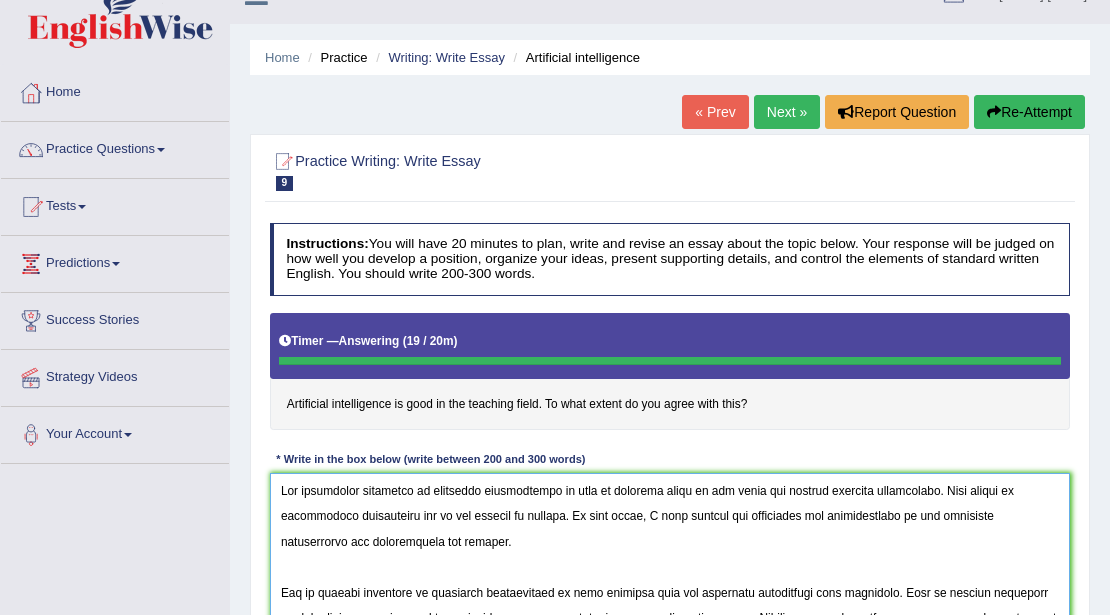 type on "The increasing influence of artifical intelligence is good in teaching field on our lives has ignited numerous discussions. This matter is paricularly significant due to its impacts on society. In this essay, I will examine the advantages and disadvantages of the artifical intelligence and implications for society.
One of primary advantage of atrifical intelligence is that students will get important information from computers. This is further supported by the student can lear any time, because with computers there is no time limitations. Reasearch has demonstrated that computer will not see any body, students will happy no one is watching them. Moreover, the additional benefits of intelligence is that parents do not go to schools for their children. Consequently, the advantage of the artifical intelligence are essential to be considerable for both individuals and society.
However, alongside the advantages, there are some drawbacks of artificiak intelligence. One of the significat disadvantage of artific..." 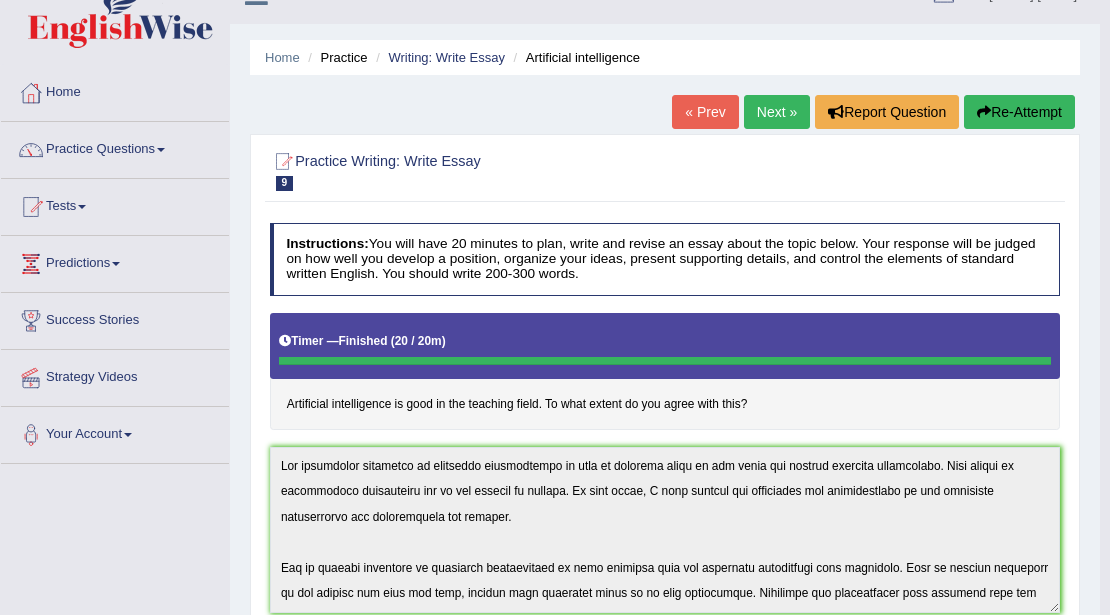 scroll, scrollTop: 168, scrollLeft: 0, axis: vertical 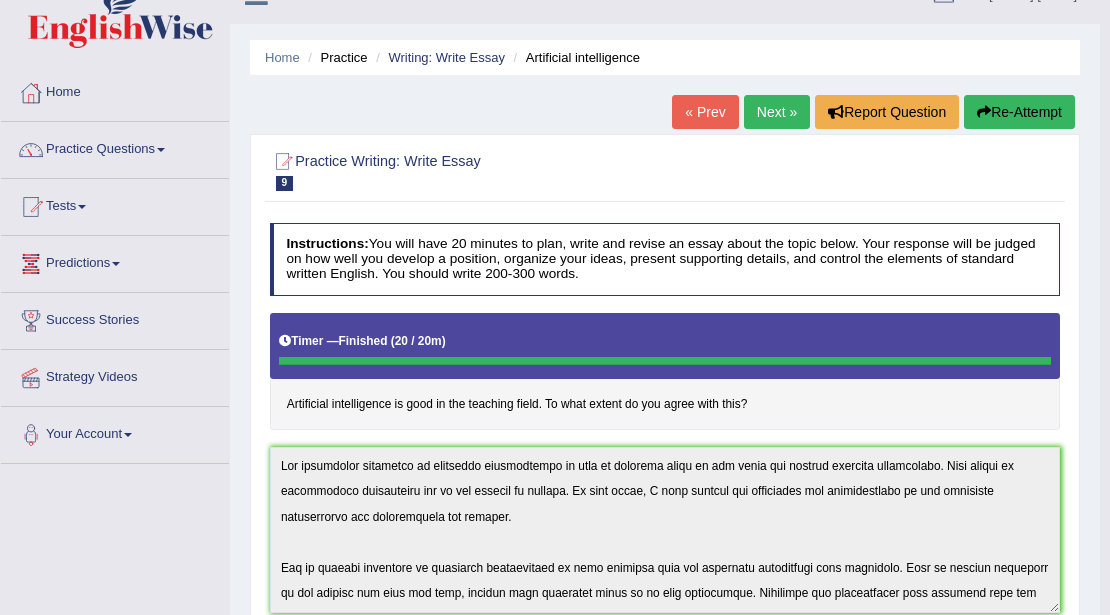 click on "Next »" at bounding box center [777, 112] 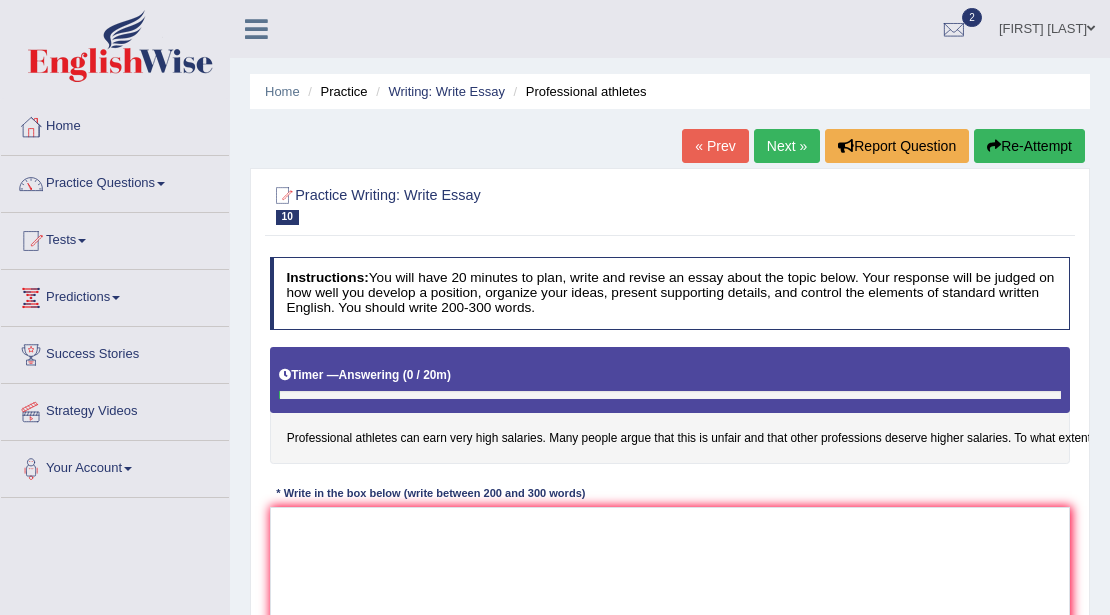 scroll, scrollTop: 200, scrollLeft: 0, axis: vertical 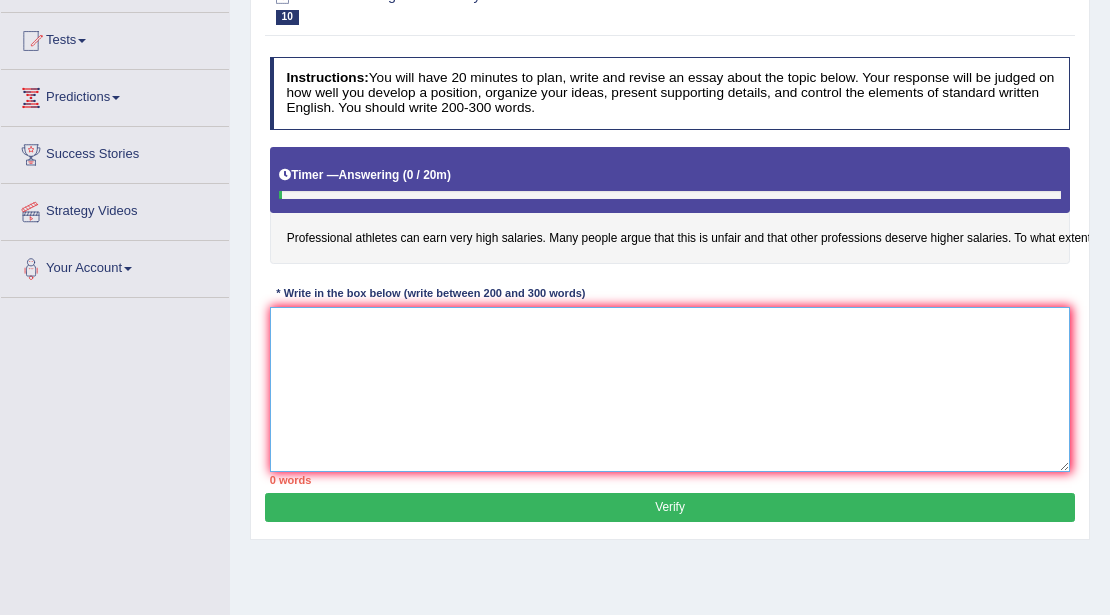 click at bounding box center [670, 389] 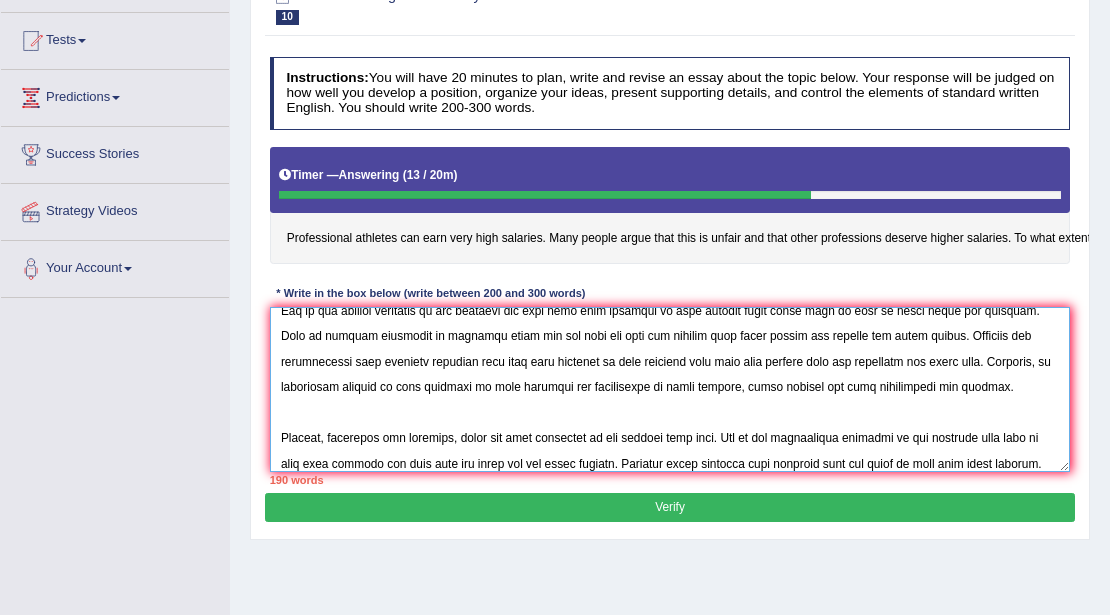 scroll, scrollTop: 167, scrollLeft: 0, axis: vertical 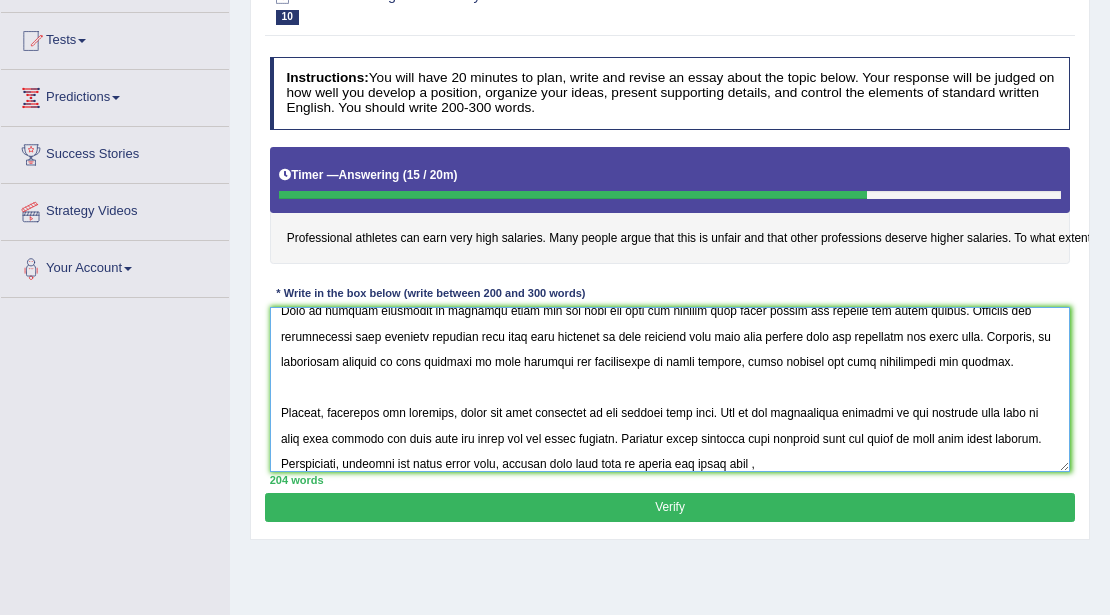 click at bounding box center [670, 389] 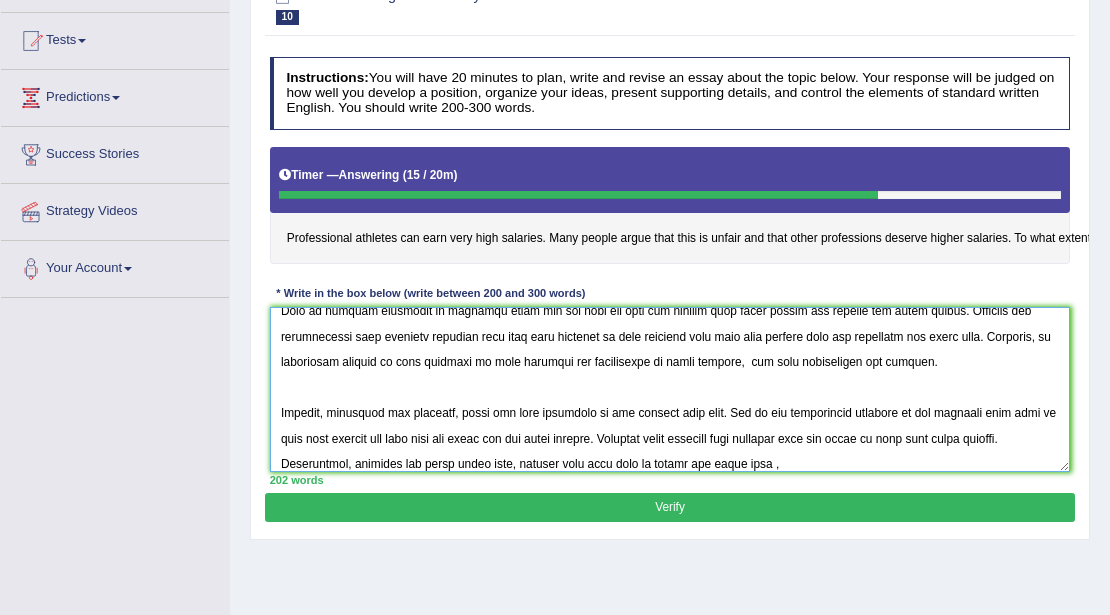 click at bounding box center (670, 389) 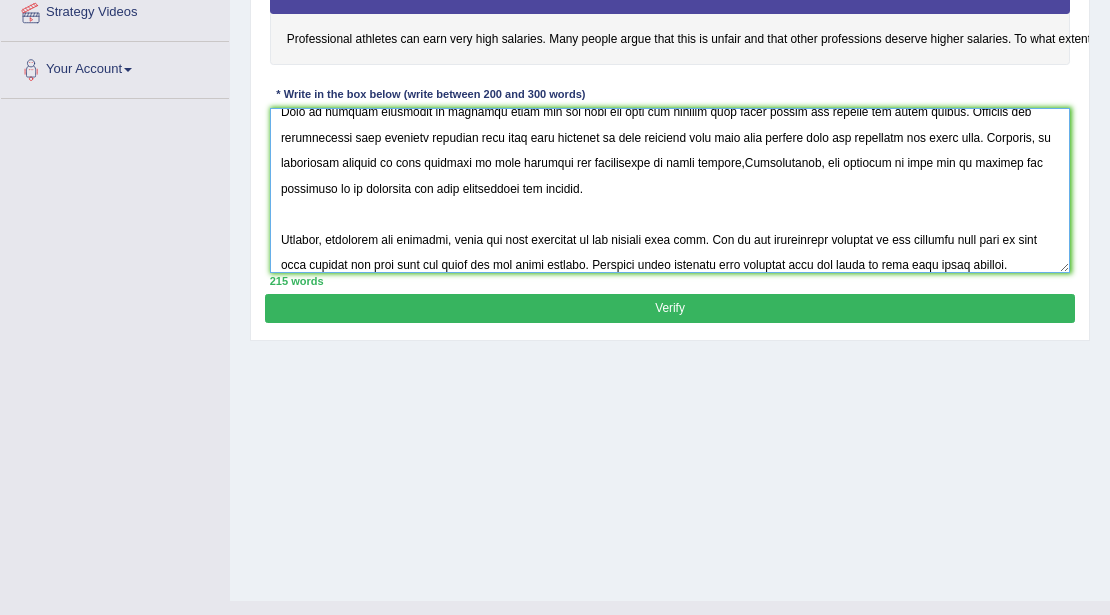 scroll, scrollTop: 400, scrollLeft: 0, axis: vertical 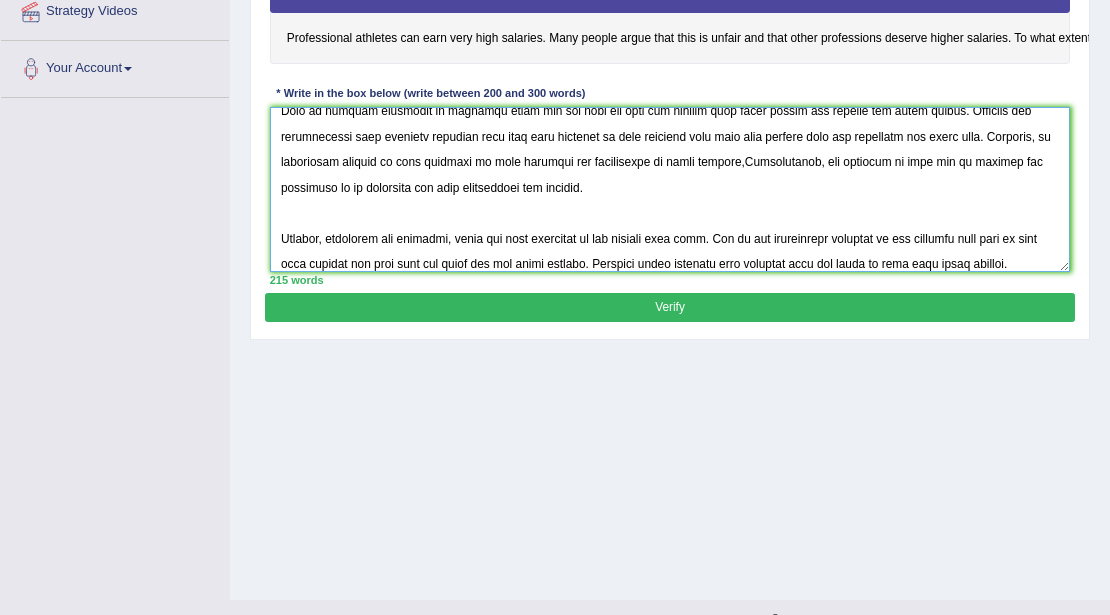 click at bounding box center (670, 189) 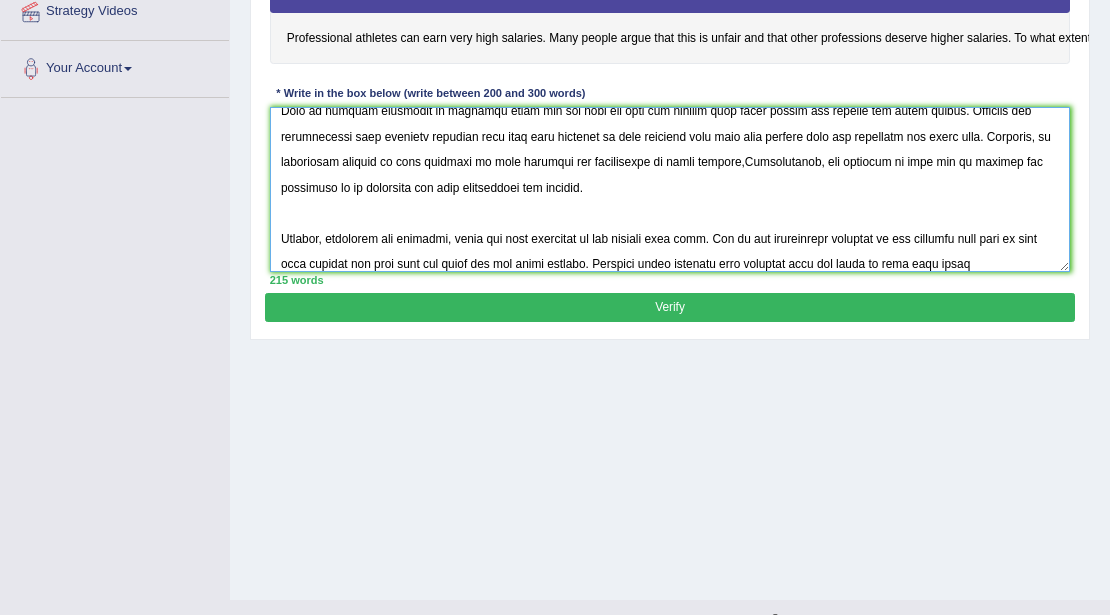 scroll, scrollTop: 196, scrollLeft: 0, axis: vertical 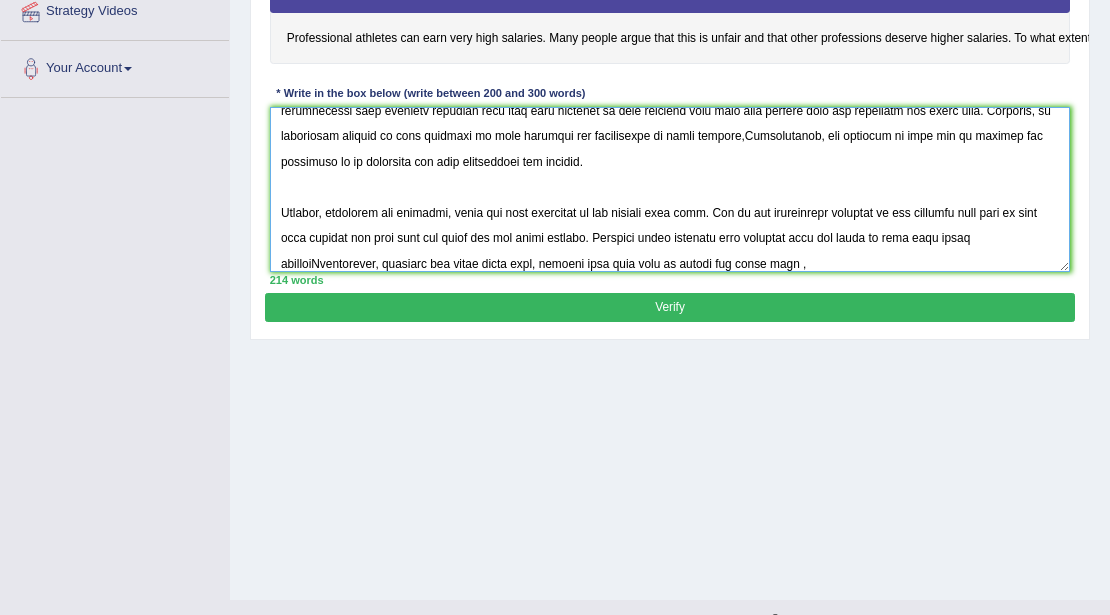 click at bounding box center (670, 189) 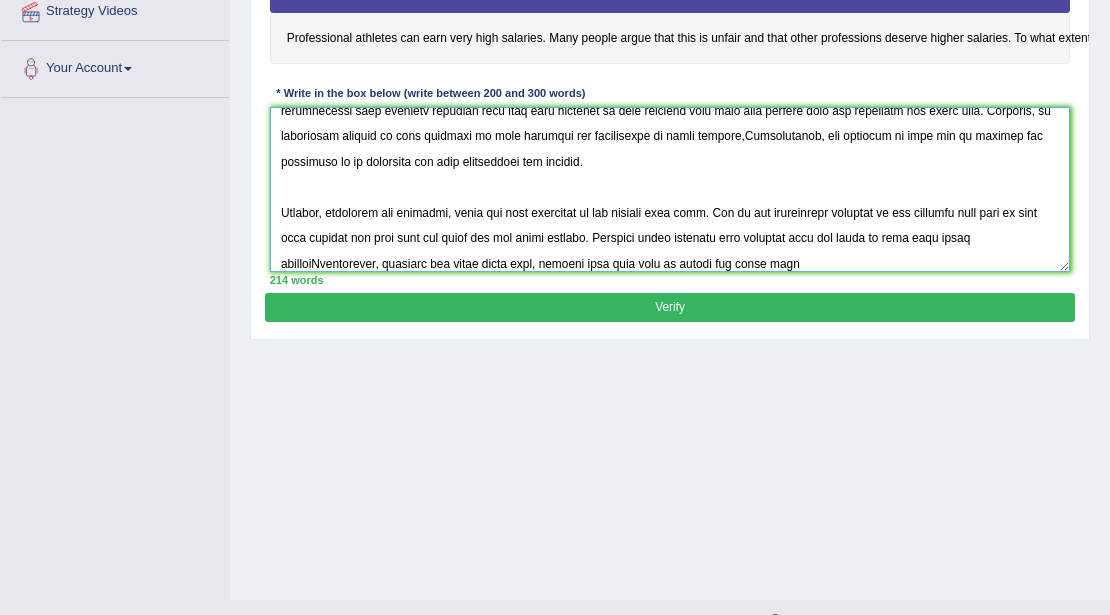 click at bounding box center [670, 189] 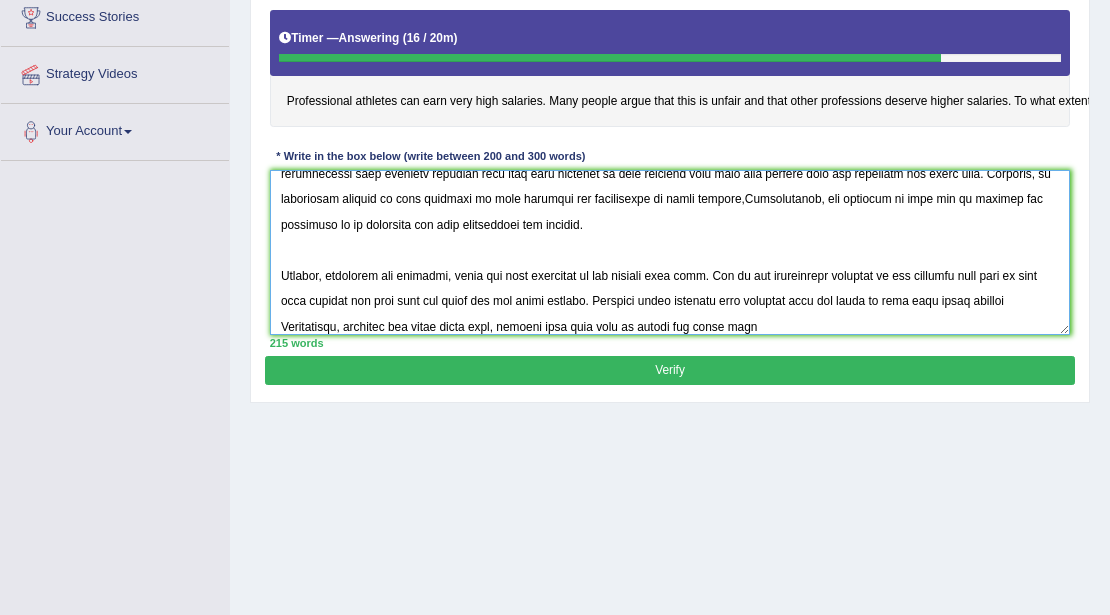scroll, scrollTop: 333, scrollLeft: 0, axis: vertical 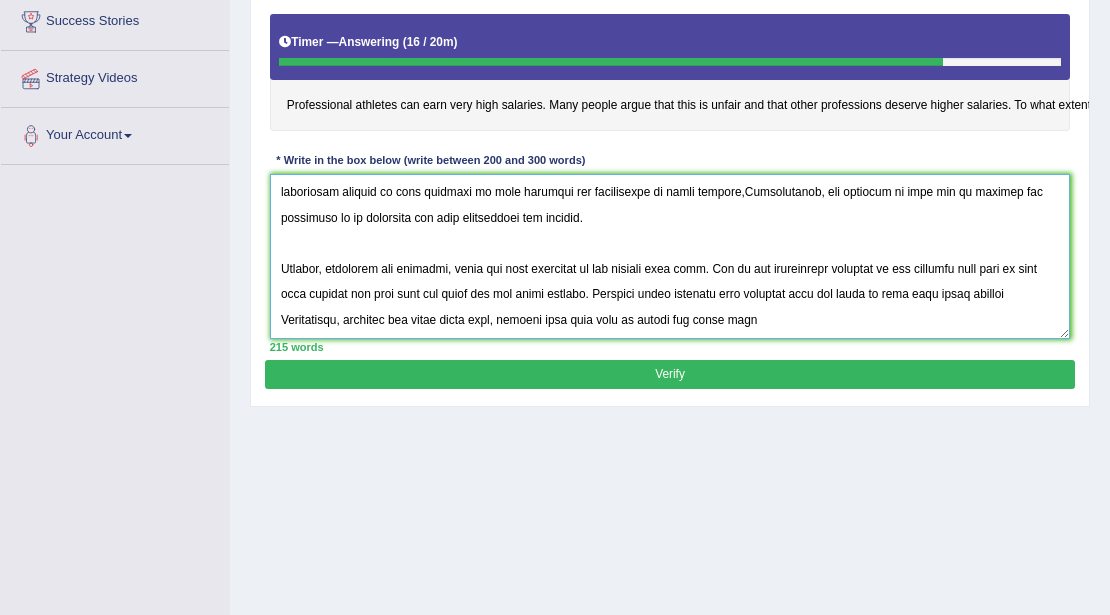 click at bounding box center (670, 256) 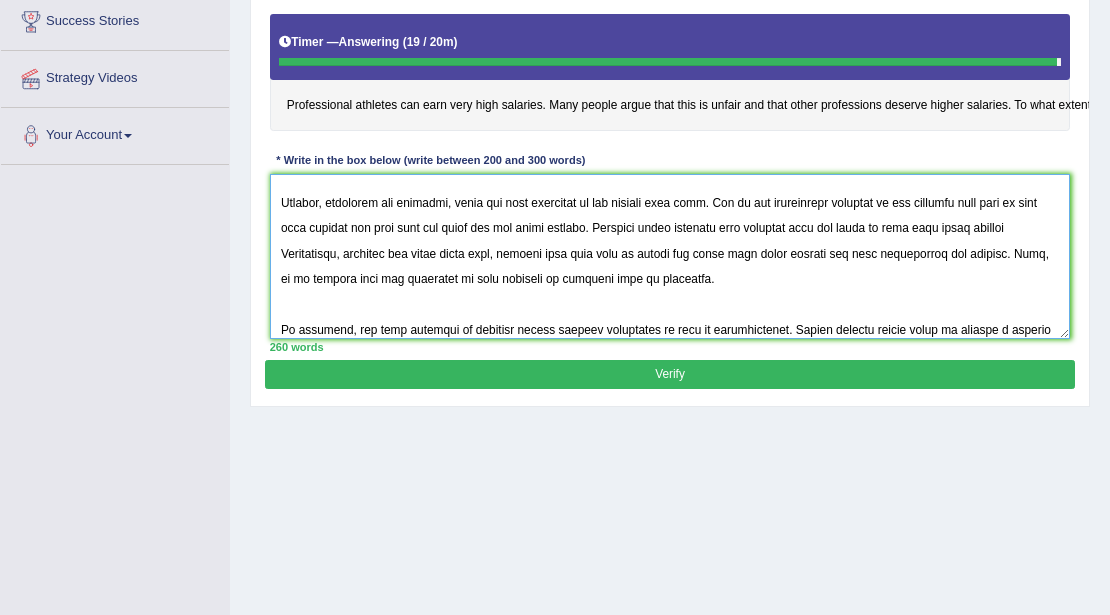 scroll, scrollTop: 316, scrollLeft: 0, axis: vertical 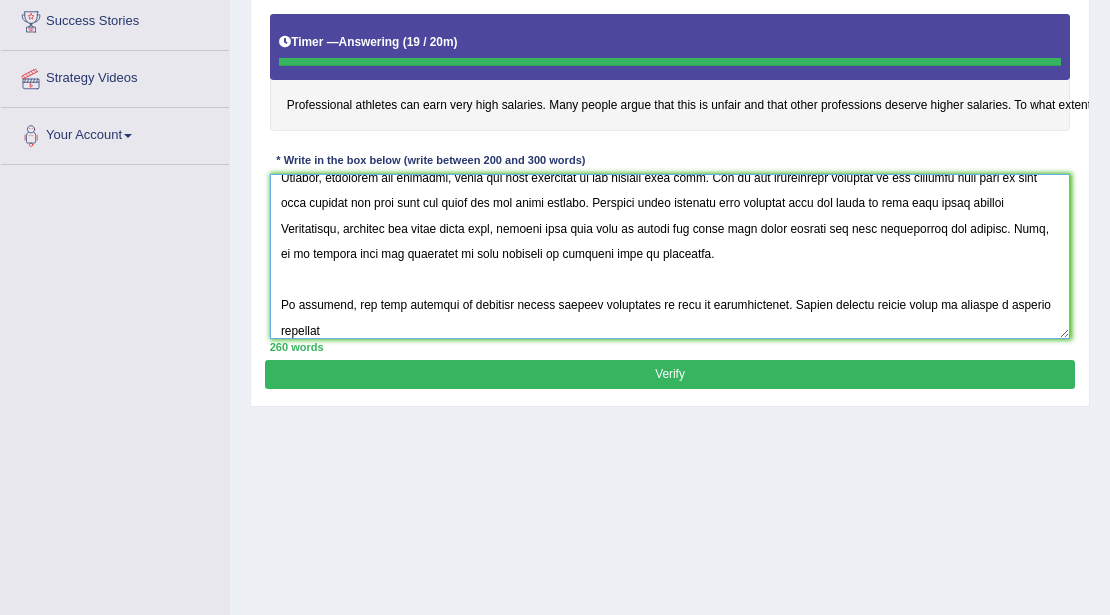 type on "The increasing influence of professional athletes can earn very high salaries on our lives has ignited numerous discussions. This matter is particularly significant due to its impact on society. In this essay, I will examine, the advantages and disadvantages of the high salaries and implications for society.
One of the primary advantage of the athletes can earn very high salaries is that players spend there most of time on their games and exercise. This is further supported by athletes spend all the time inm work out because they bring madels and rewards for their nation. Research has demonstrated that athletes saleries earn very high salaries is that athletes spen more time outside from the countries for their game. Moreover, an additional benefit of high salaries is that increase the development of their country,Consequently, the benefits of high pay of players are essential to be cosidered for both individuals and society.
However, alongside the benefits, there are some drawbacks of the athlets earn m..." 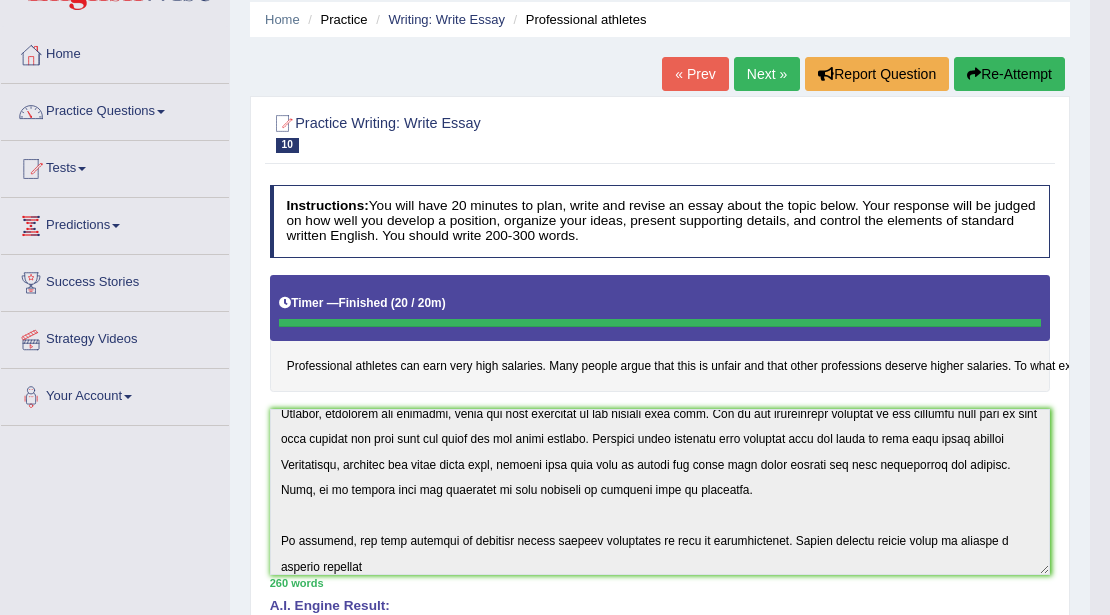scroll, scrollTop: 66, scrollLeft: 0, axis: vertical 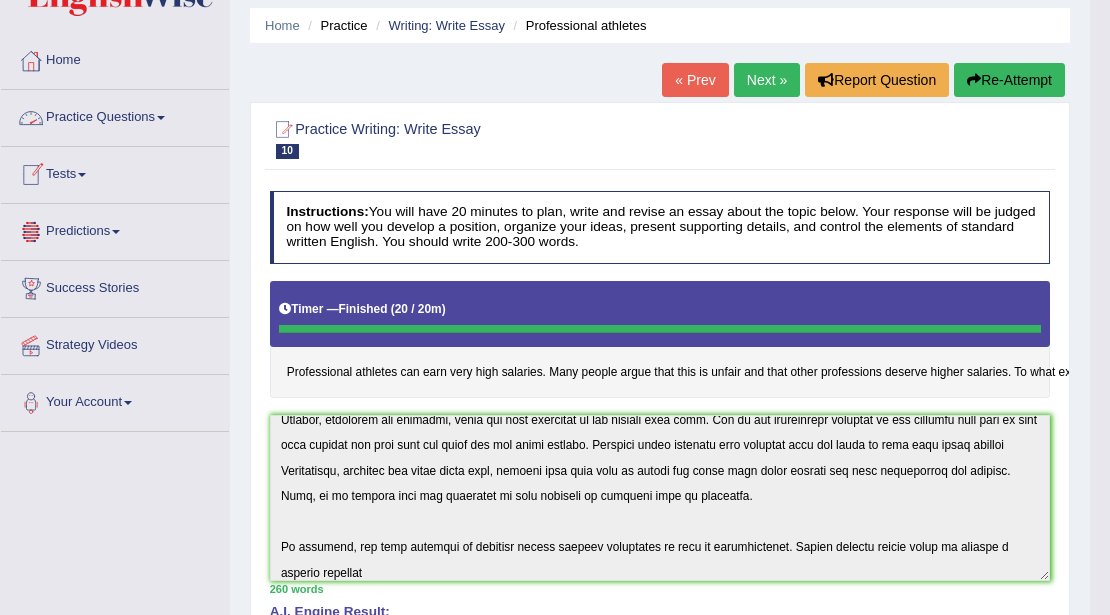click on "Practice Questions" at bounding box center [115, 115] 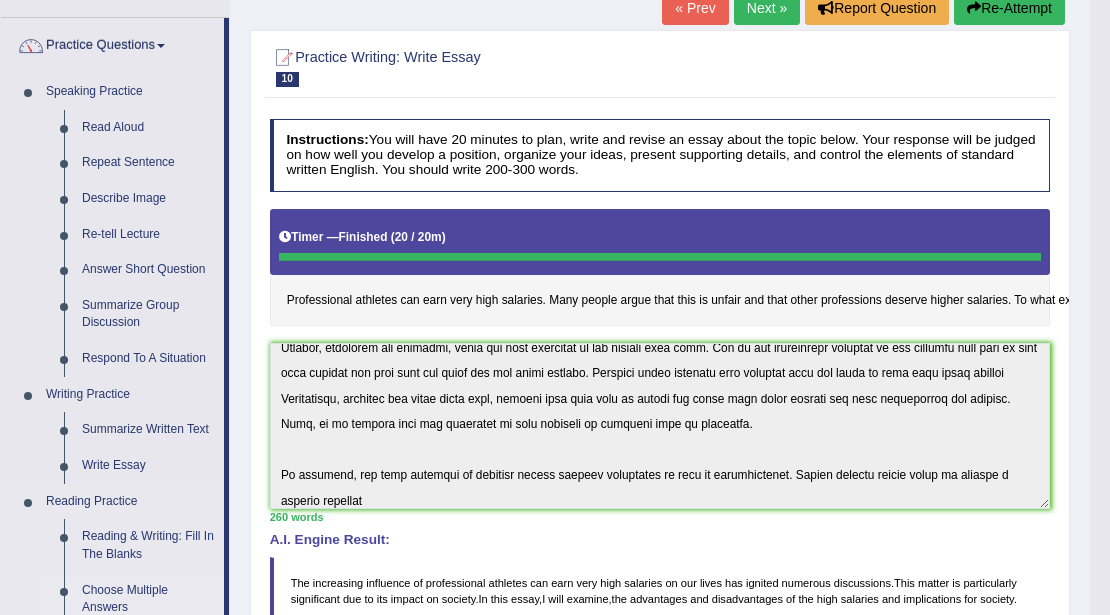 scroll, scrollTop: 66, scrollLeft: 0, axis: vertical 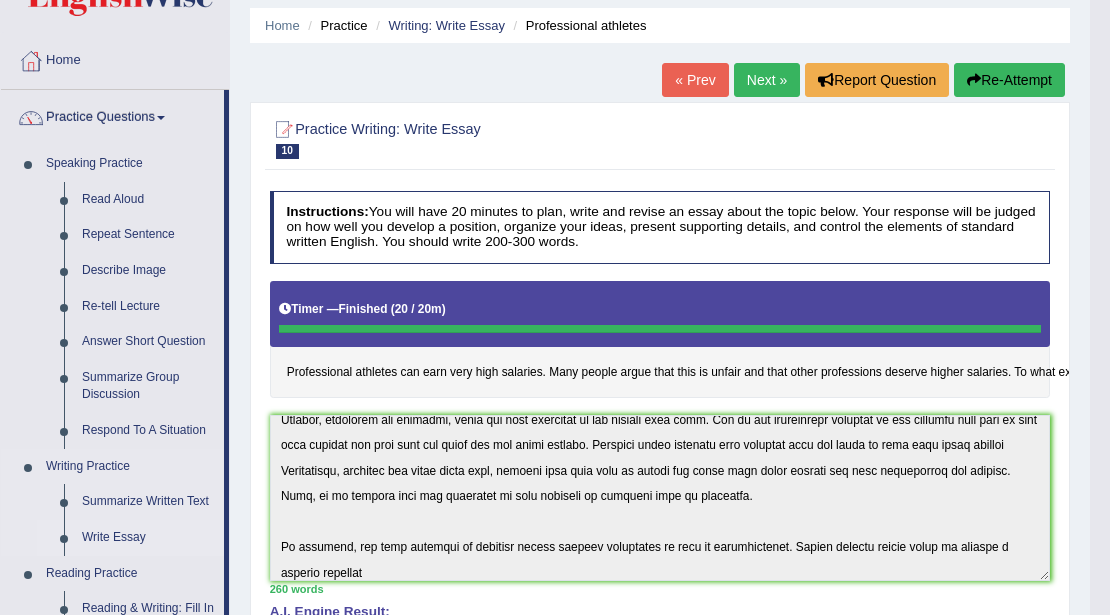 click on "Write Essay" at bounding box center [148, 538] 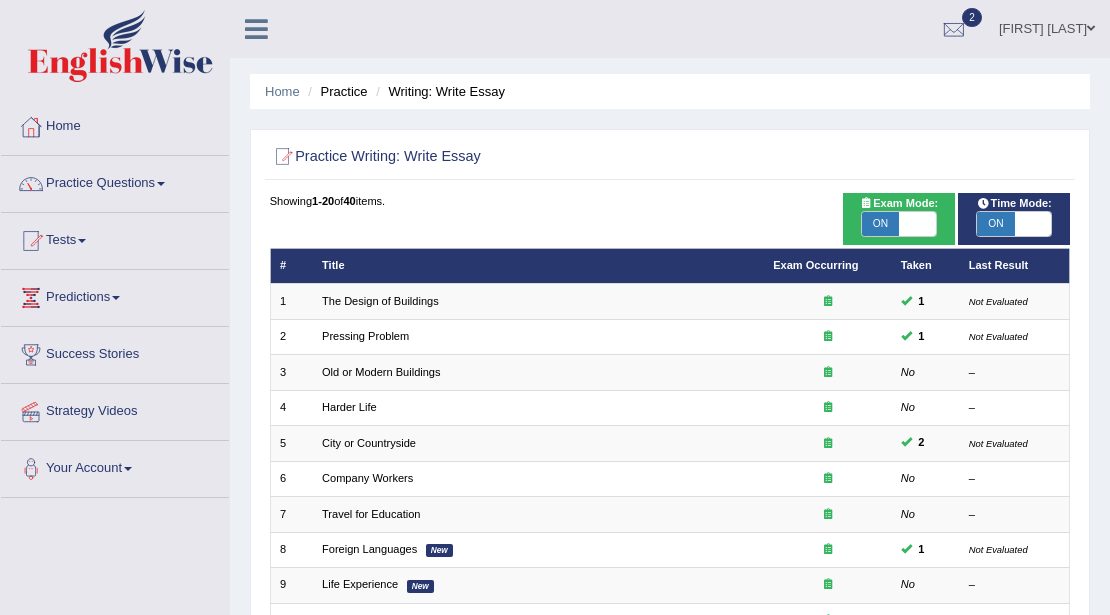 scroll, scrollTop: 266, scrollLeft: 0, axis: vertical 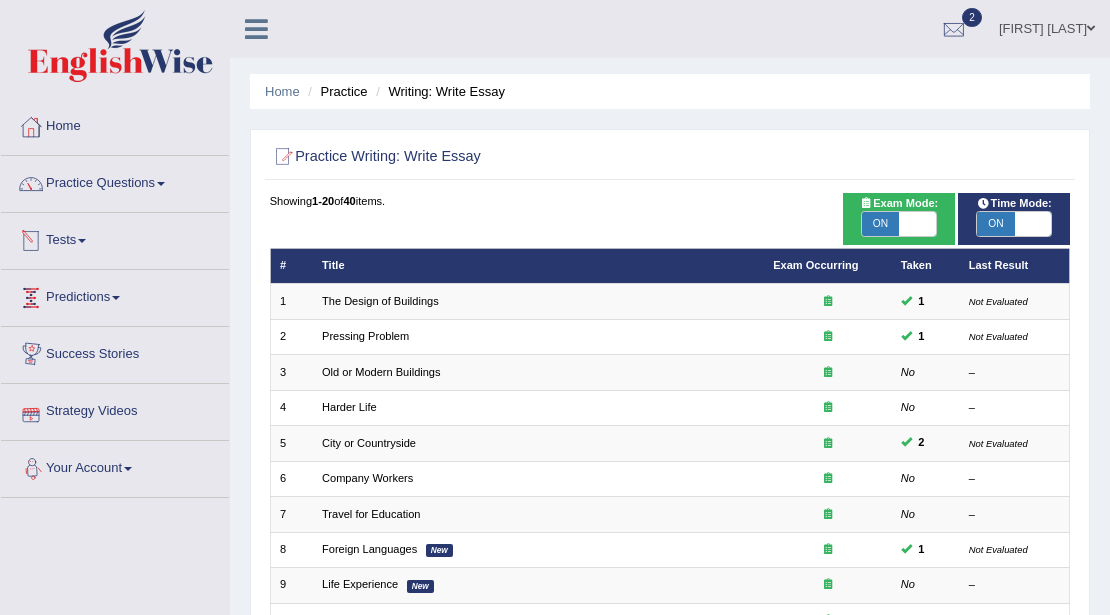 click on "Tests" at bounding box center (115, 238) 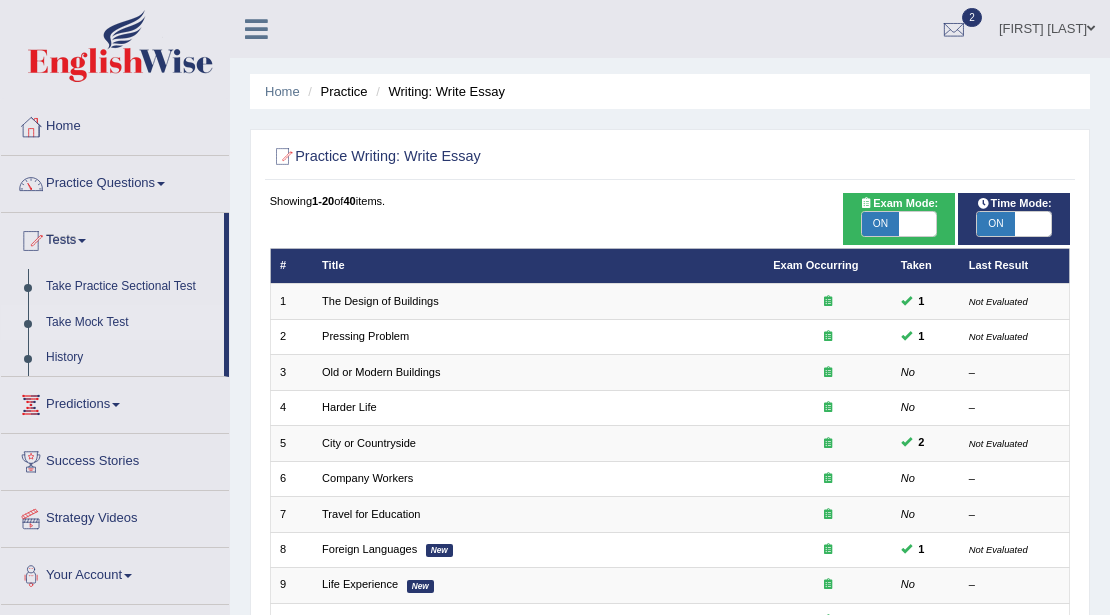 click on "Take Mock Test" at bounding box center (130, 323) 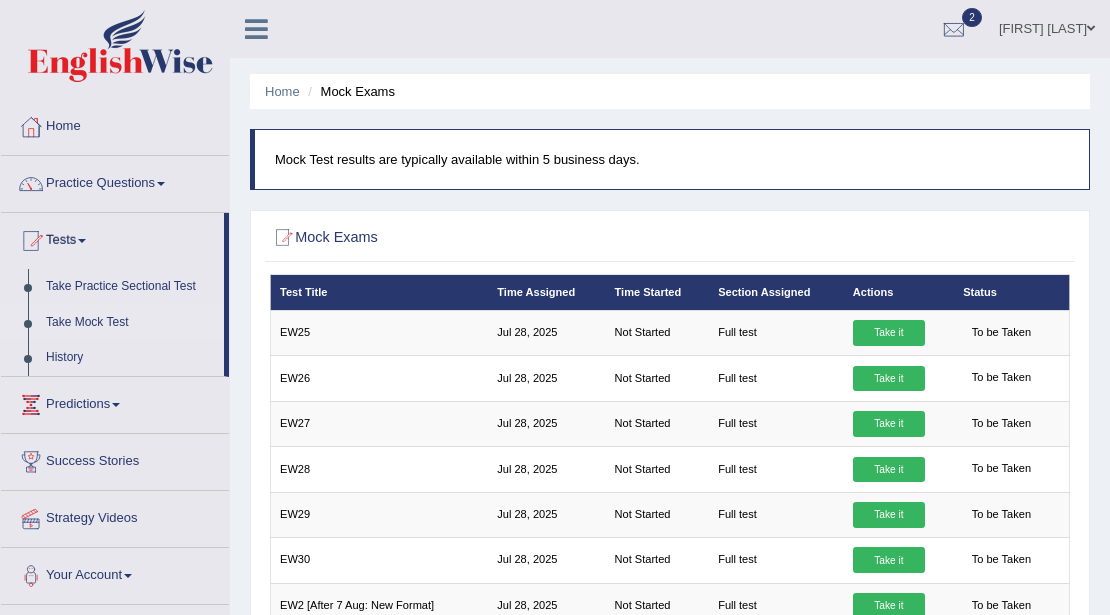 scroll, scrollTop: 1000, scrollLeft: 0, axis: vertical 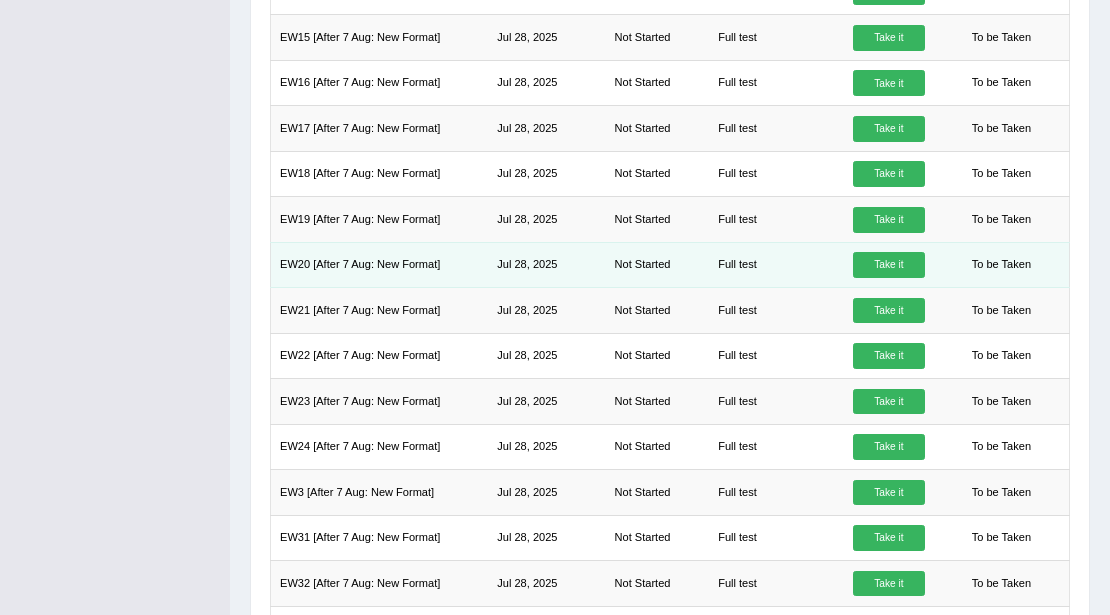 click on "Take it" at bounding box center [889, 265] 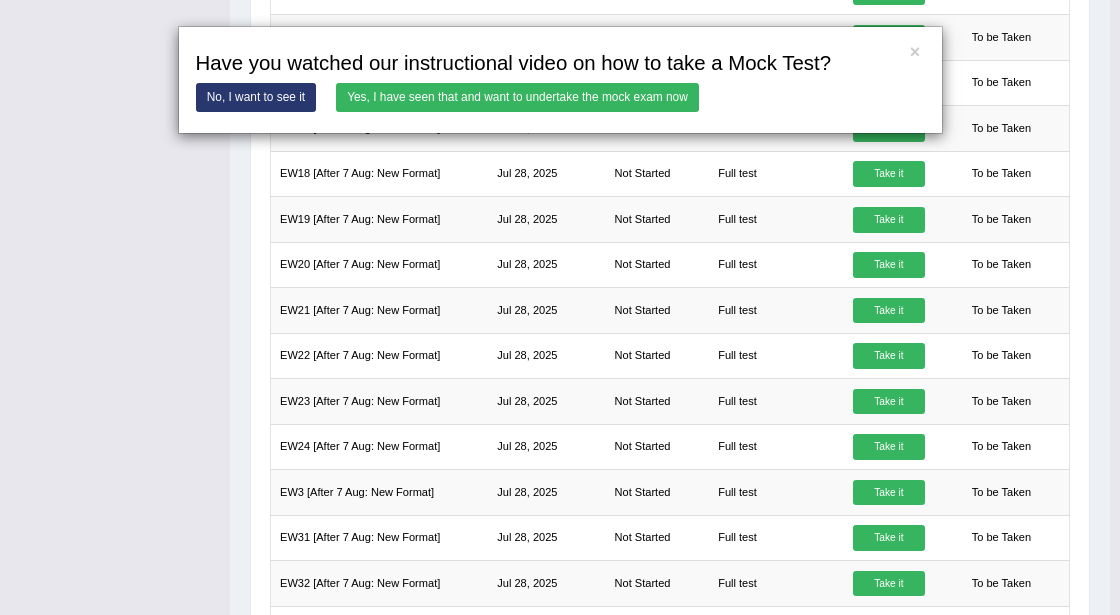 click on "Yes, I have seen that and want to undertake the mock exam now" at bounding box center (517, 97) 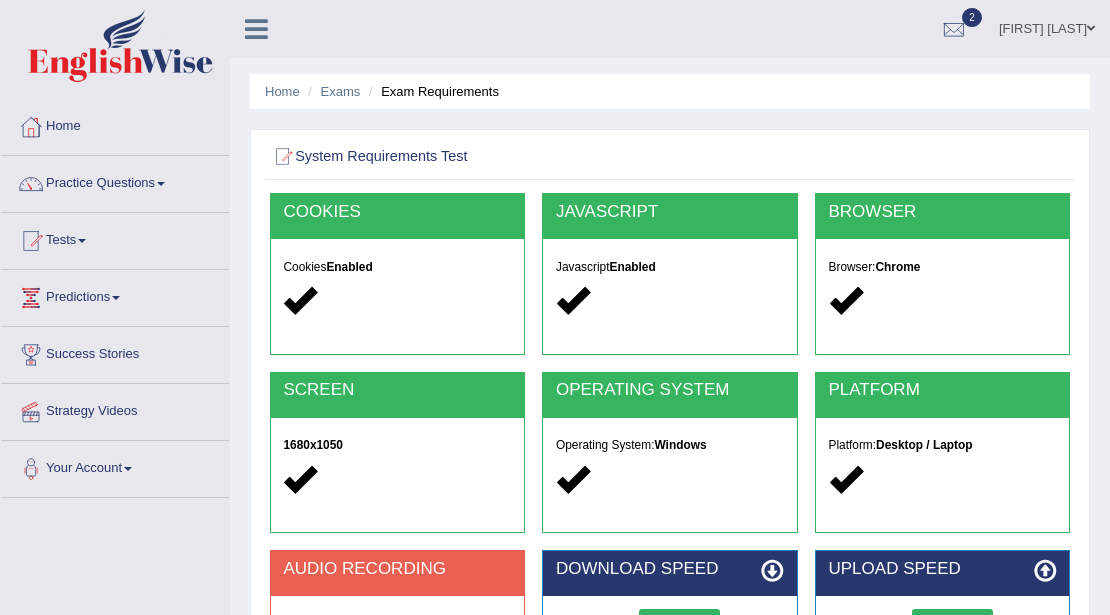 scroll, scrollTop: 200, scrollLeft: 0, axis: vertical 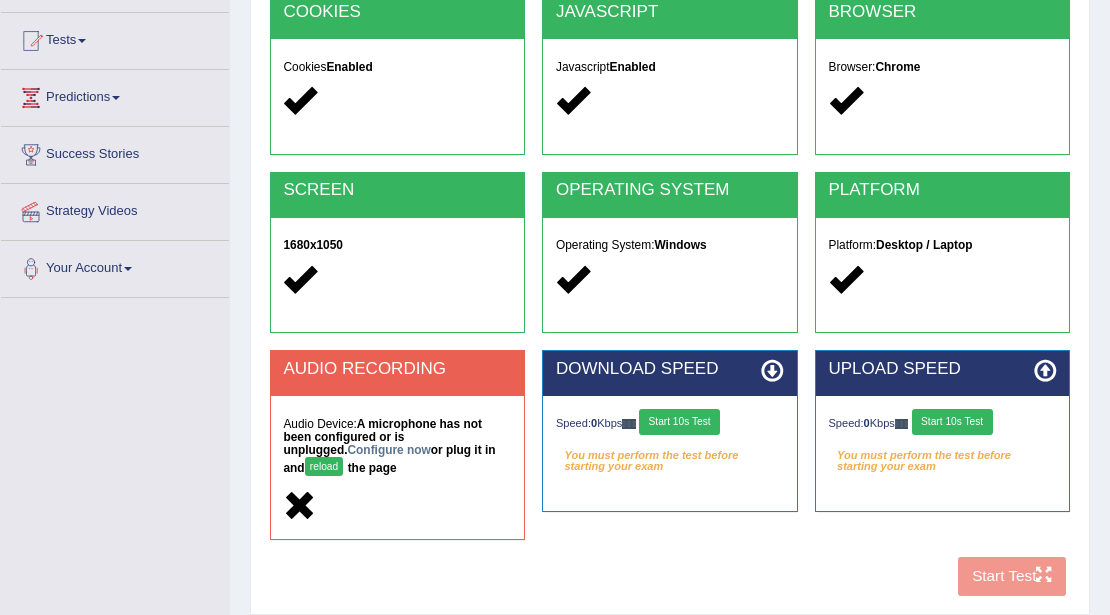 click on "Start 10s Test" at bounding box center (679, 422) 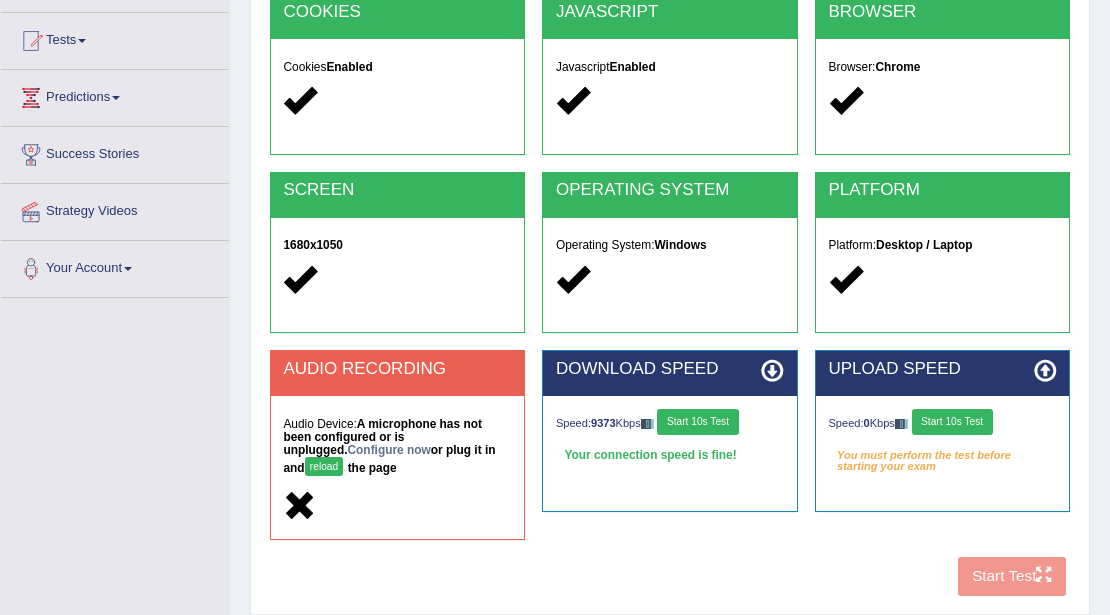 click on "Start 10s Test" at bounding box center (952, 422) 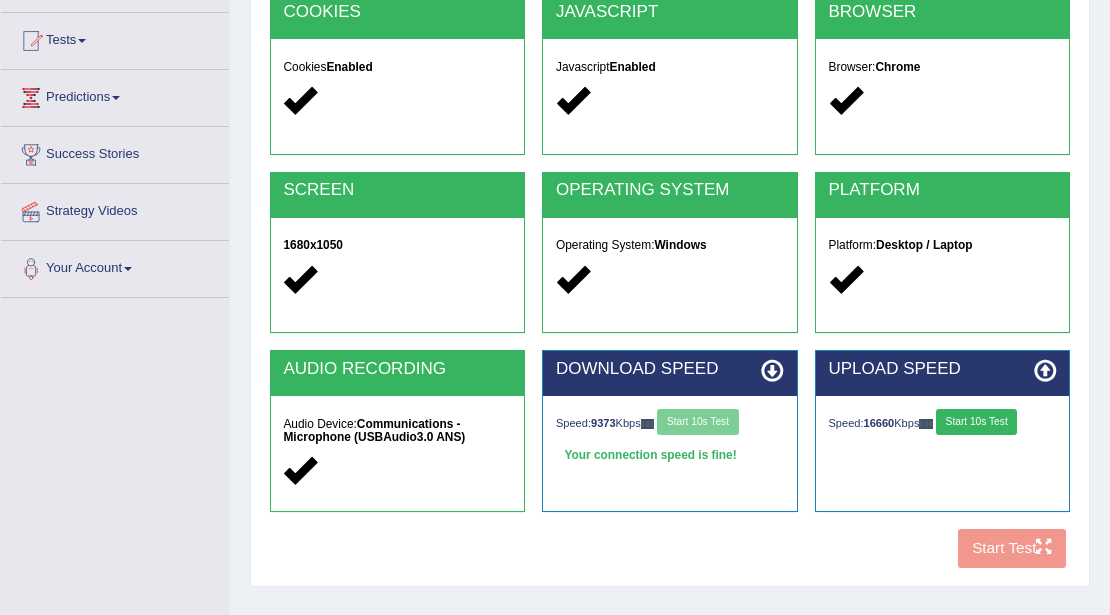 click on "Speed:  9373  Kbps    Start 10s Test" at bounding box center [670, 424] 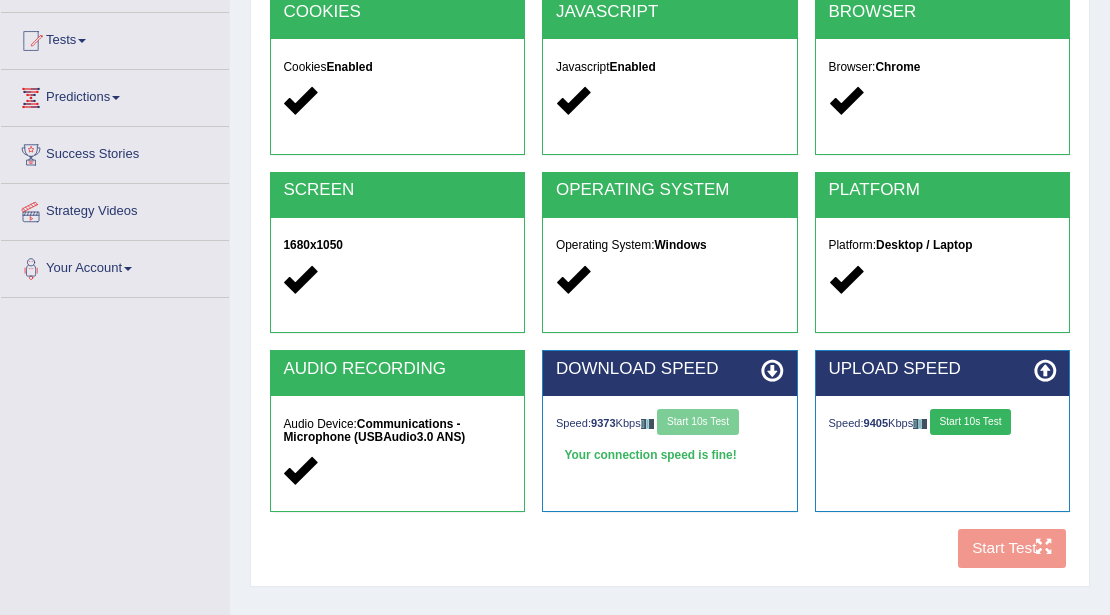 click on "COOKIES
Cookies  Enabled
JAVASCRIPT
Javascript  Enabled
BROWSER
Browser:  Chrome
SCREEN
1680x1050
OPERATING SYSTEM
Operating System:  Windows
PLATFORM
Platform:  Desktop / Laptop
AUDIO RECORDING
Audio Device:  Communications - Microphone (USBAudio3.0 ANS)
DOWNLOAD SPEED
Speed:  9373  Kbps    Start 10s Test
Your connection speed is fine!
Select Audio Quality
UPLOAD SPEED
Speed:  9405  Kbps    Start 10s Test
Start Test" at bounding box center (669, 285) 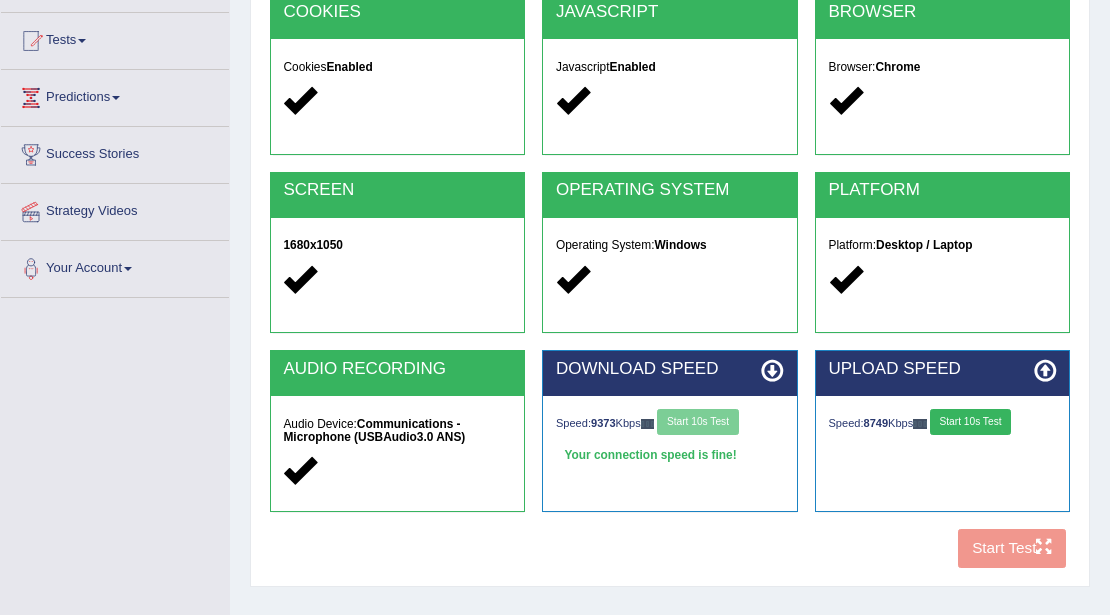 click on "COOKIES
Cookies  Enabled
JAVASCRIPT
Javascript  Enabled
BROWSER
Browser:  Chrome
SCREEN
1680x1050
OPERATING SYSTEM
Operating System:  Windows
PLATFORM
Platform:  Desktop / Laptop
AUDIO RECORDING
Audio Device:  Communications - Microphone (USBAudio3.0 ANS)
DOWNLOAD SPEED
Speed:  9373  Kbps    Start 10s Test
Your connection speed is fine!
Select Audio Quality
UPLOAD SPEED
Speed:  8749  Kbps    Start 10s Test
Start Test" at bounding box center [669, 285] 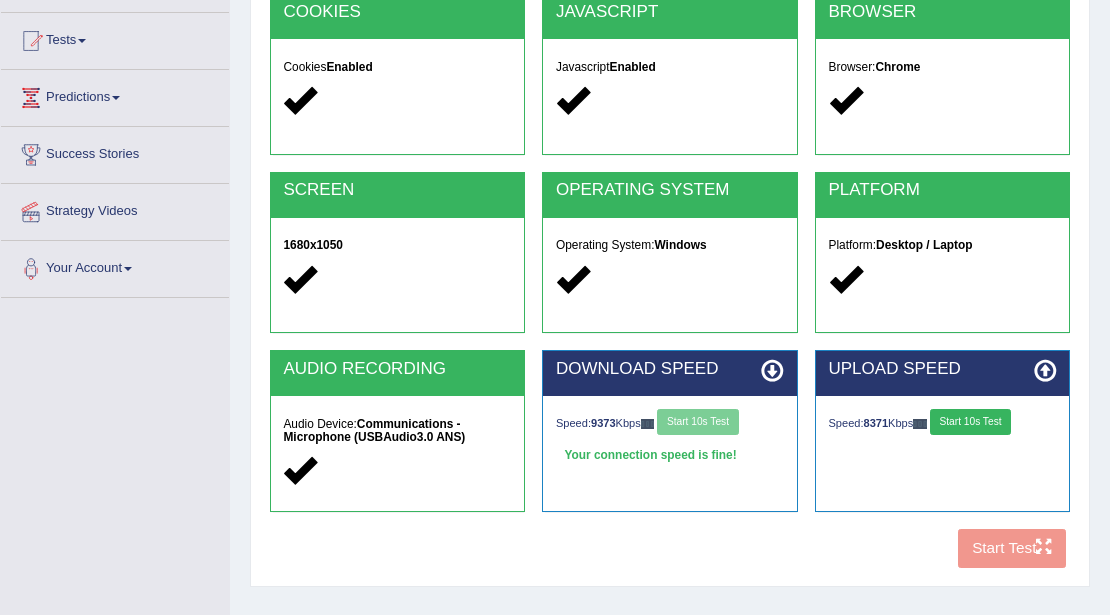 click on "COOKIES
Cookies  Enabled
JAVASCRIPT
Javascript  Enabled
BROWSER
Browser:  Chrome
SCREEN
1680x1050
OPERATING SYSTEM
Operating System:  Windows
PLATFORM
Platform:  Desktop / Laptop
AUDIO RECORDING
Audio Device:  Communications - Microphone (USBAudio3.0 ANS)
DOWNLOAD SPEED
Speed:  9373  Kbps    Start 10s Test
Your connection speed is fine!
Select Audio Quality
UPLOAD SPEED
Speed:  8371  Kbps    Start 10s Test
Start Test" at bounding box center (669, 285) 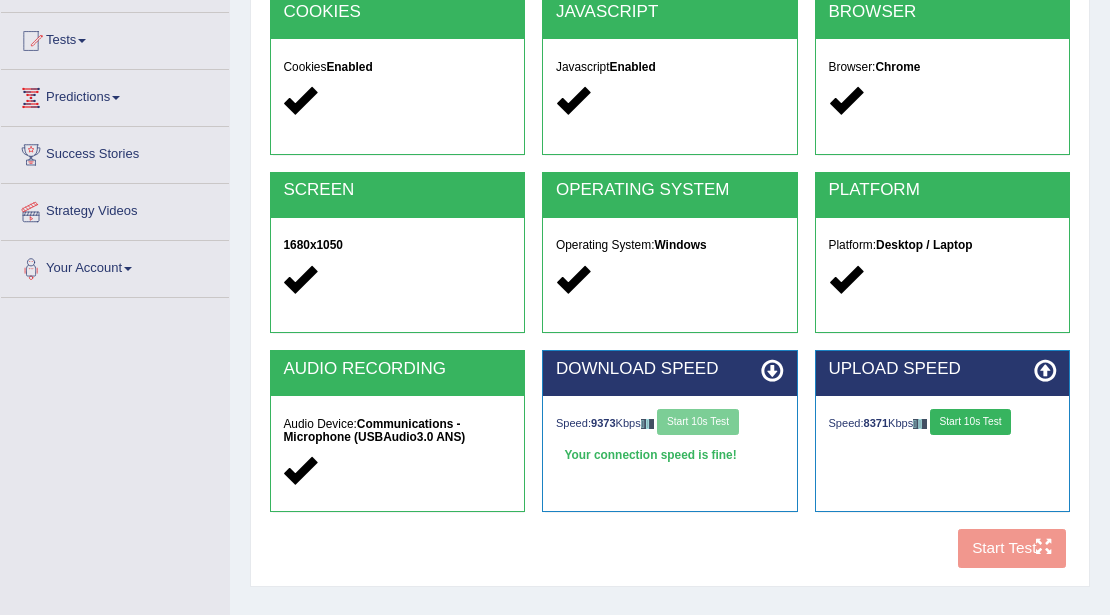 click on "COOKIES
Cookies  Enabled
JAVASCRIPT
Javascript  Enabled
BROWSER
Browser:  Chrome
SCREEN
1680x1050
OPERATING SYSTEM
Operating System:  Windows
PLATFORM
Platform:  Desktop / Laptop
AUDIO RECORDING
Audio Device:  Communications - Microphone (USBAudio3.0 ANS)
DOWNLOAD SPEED
Speed:  9373  Kbps    Start 10s Test
Your connection speed is fine!
Select Audio Quality
UPLOAD SPEED
Speed:  8371  Kbps    Start 10s Test
Start Test" at bounding box center [669, 285] 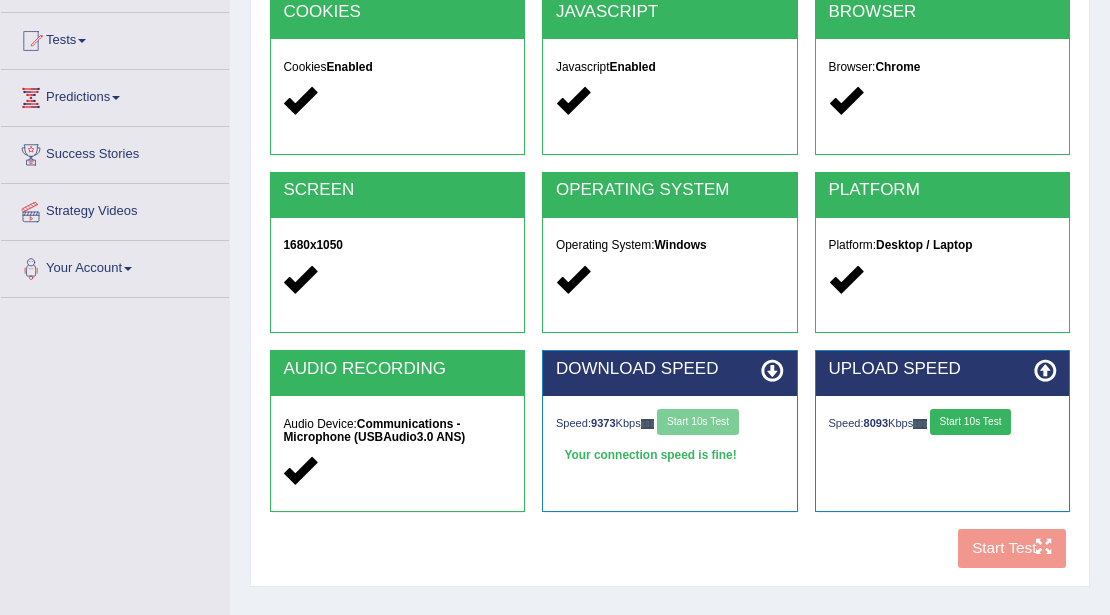 click on "COOKIES
Cookies  Enabled
JAVASCRIPT
Javascript  Enabled
BROWSER
Browser:  Chrome
SCREEN
1680x1050
OPERATING SYSTEM
Operating System:  Windows
PLATFORM
Platform:  Desktop / Laptop
AUDIO RECORDING
Audio Device:  Communications - Microphone (USBAudio3.0 ANS)
DOWNLOAD SPEED
Speed:  9373  Kbps    Start 10s Test
Your connection speed is fine!
Select Audio Quality
UPLOAD SPEED
Speed:  8093  Kbps    Start 10s Test
Start Test" at bounding box center [669, 285] 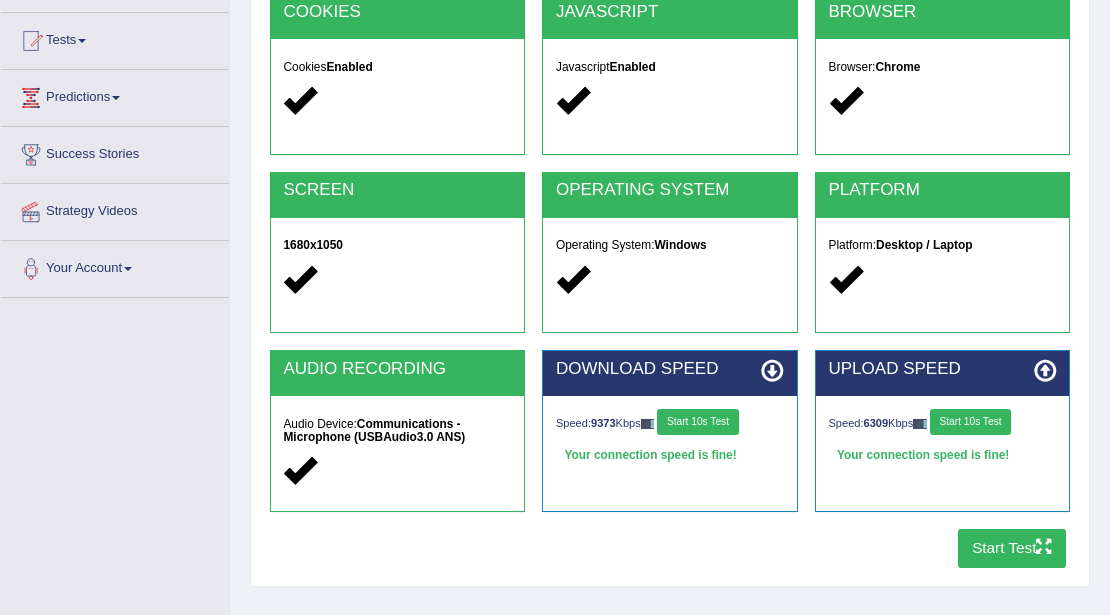 click on "Start Test" at bounding box center (1012, 548) 